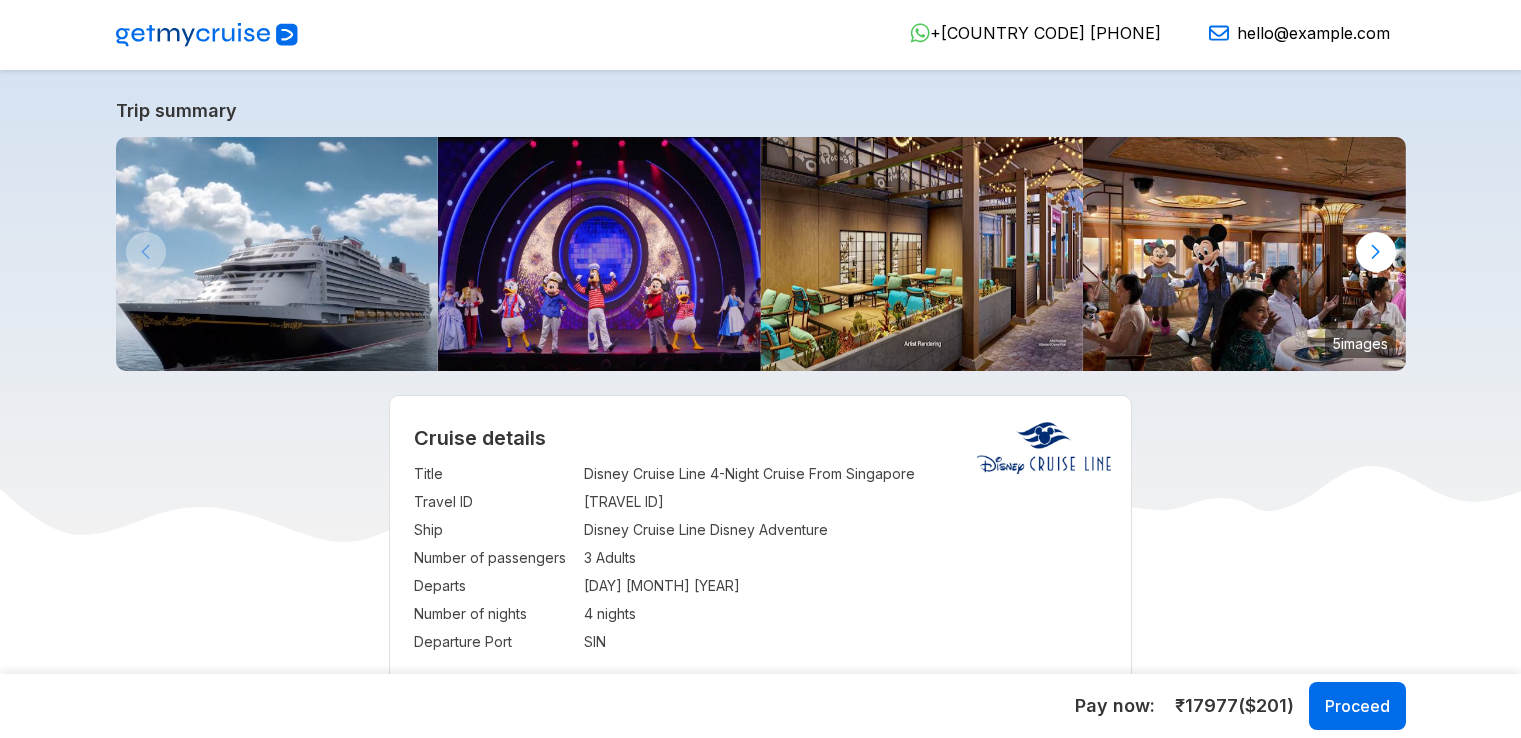 select on "**" 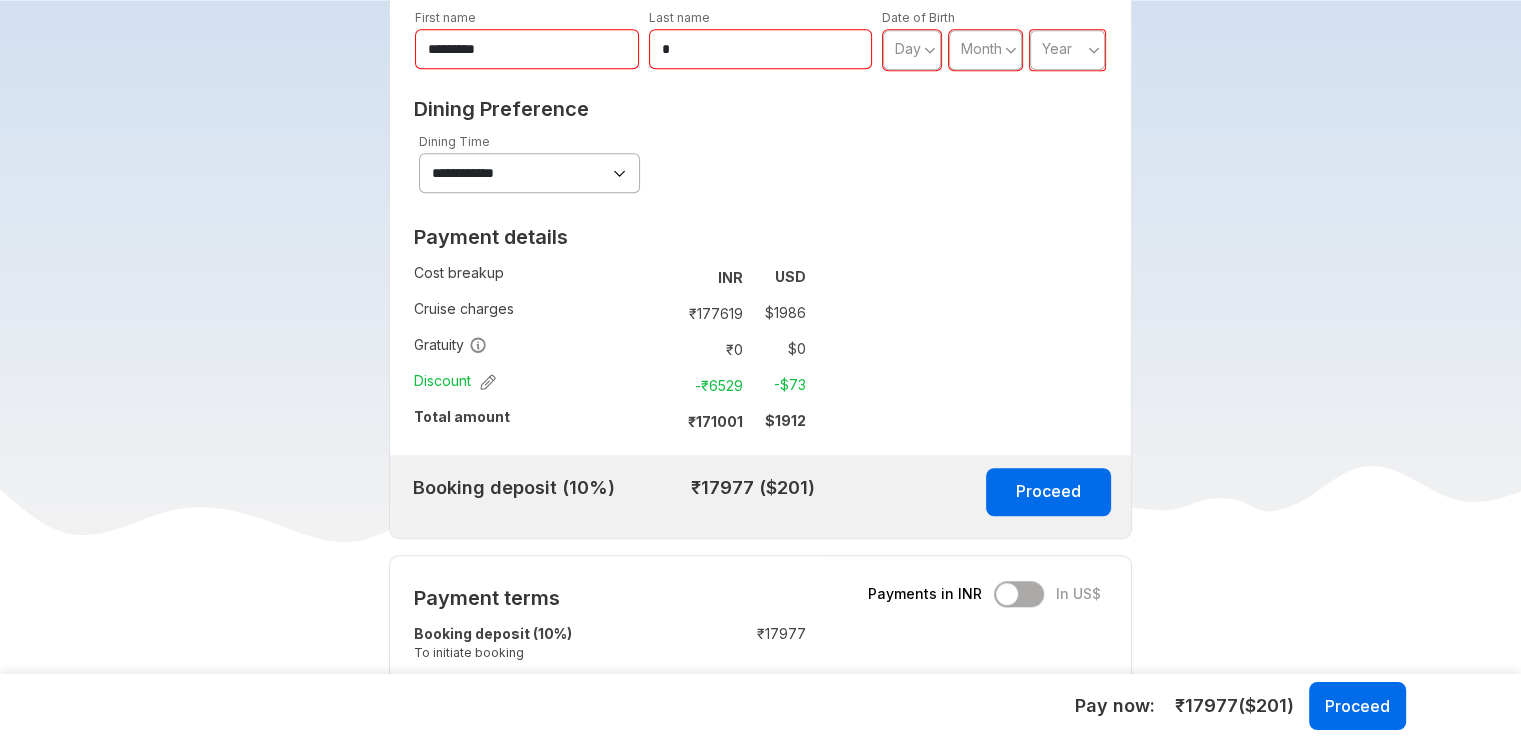 scroll, scrollTop: 0, scrollLeft: 0, axis: both 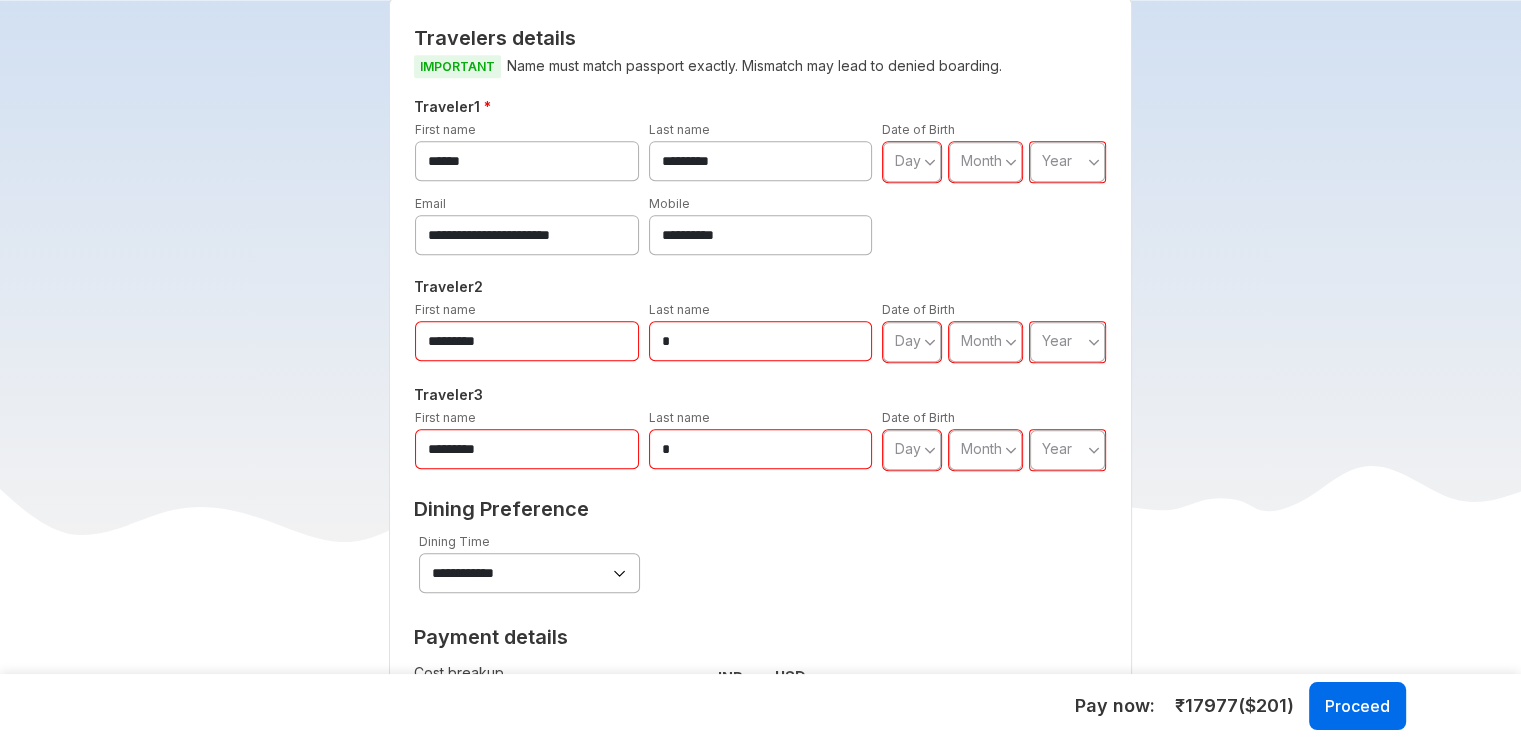 drag, startPoint x: 515, startPoint y: 333, endPoint x: 245, endPoint y: 328, distance: 270.0463 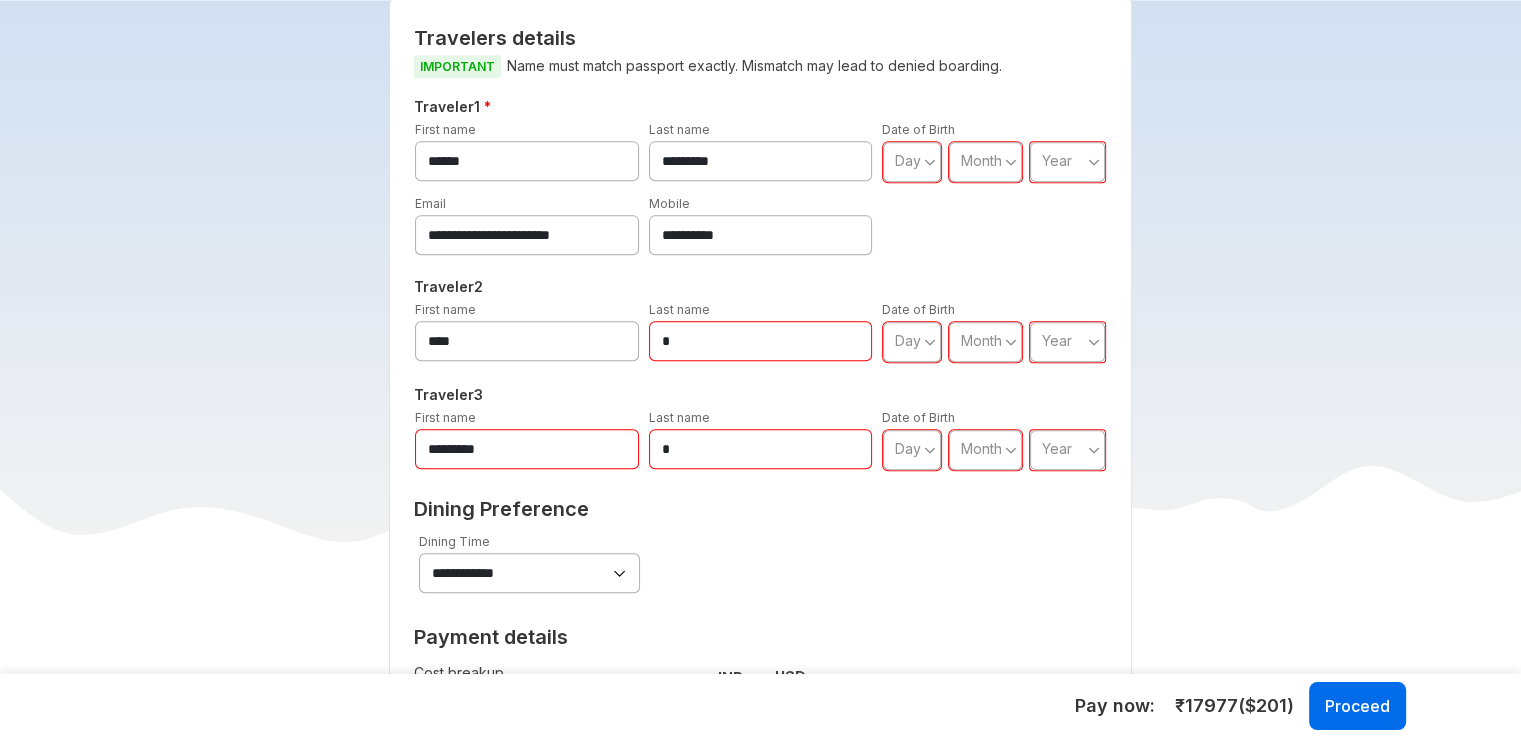 type on "****" 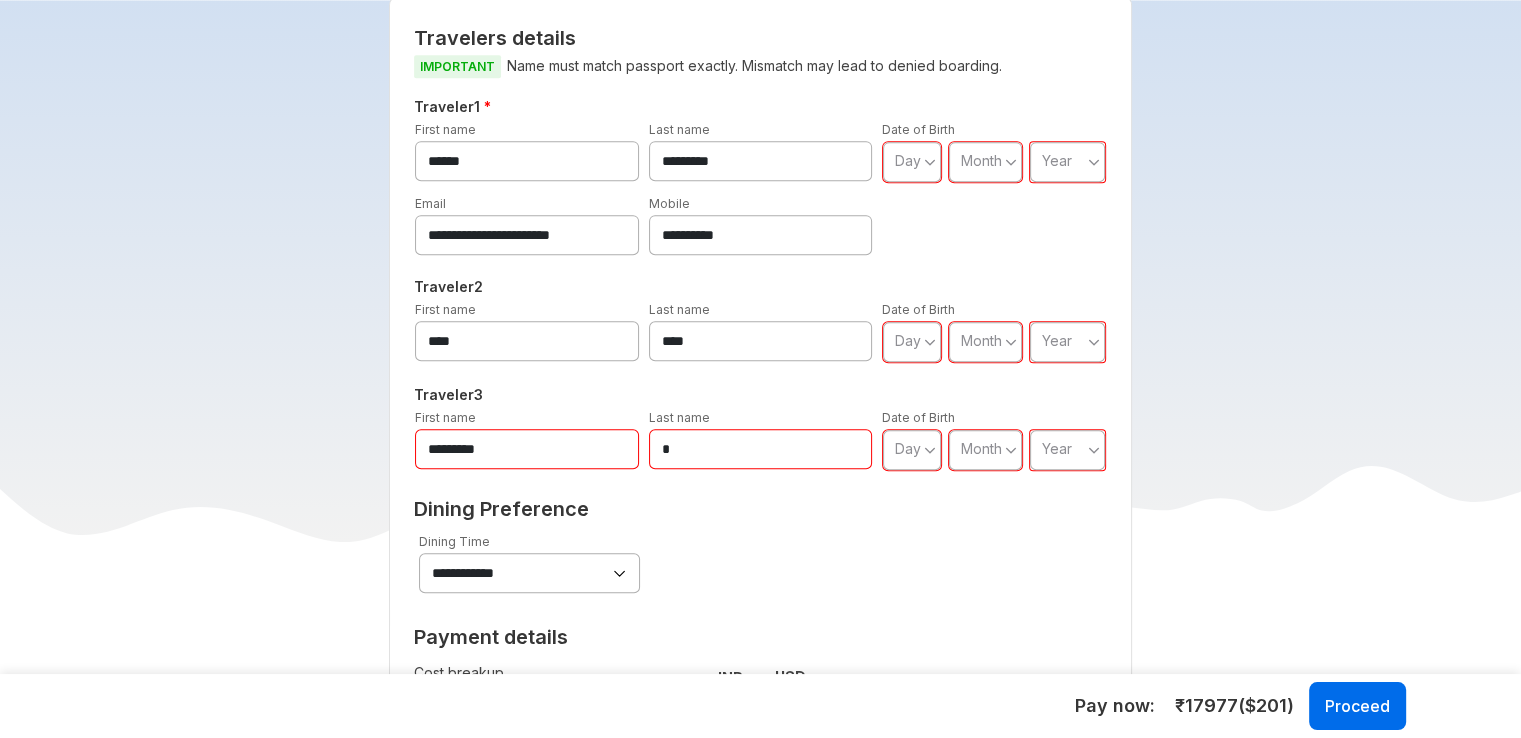 type on "****" 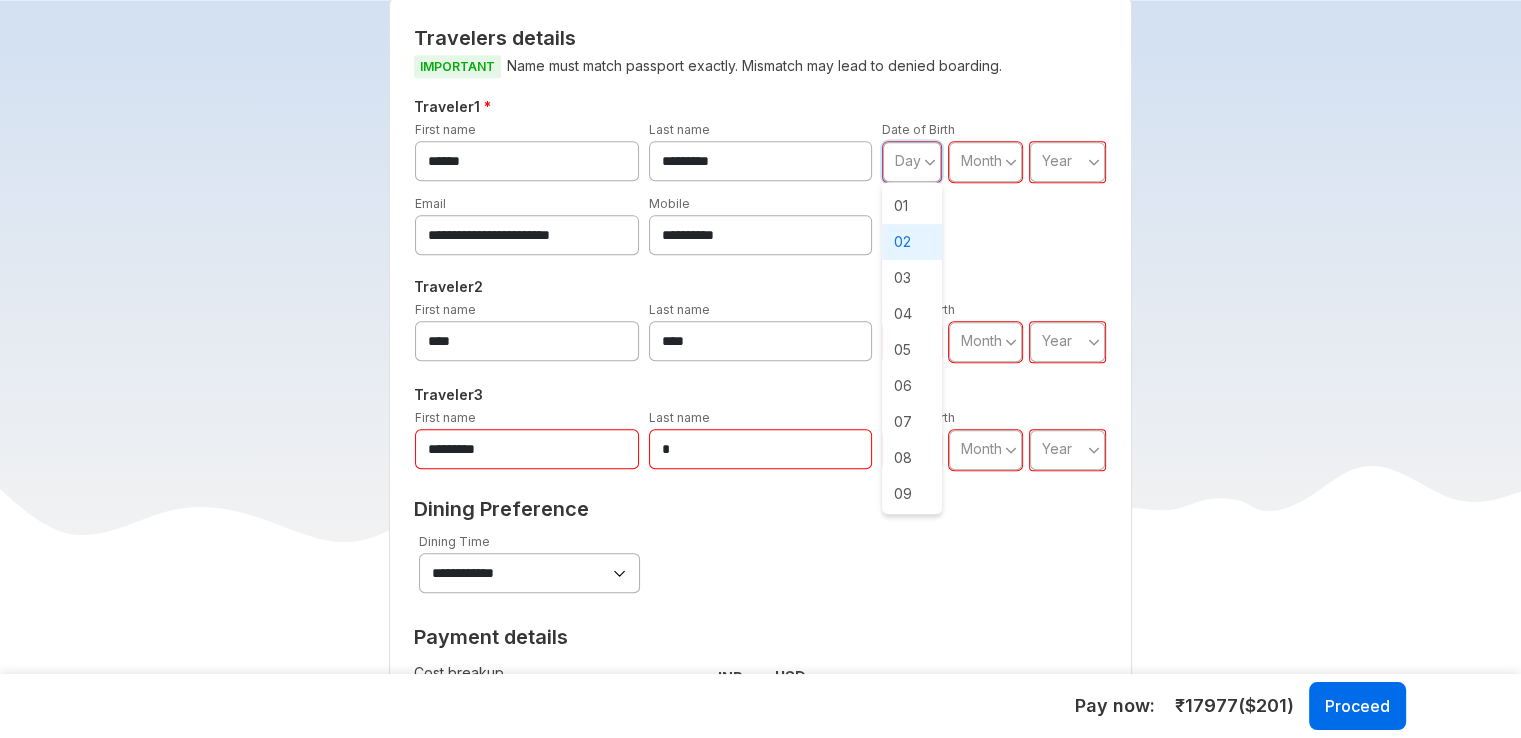 click on "02" at bounding box center [912, 242] 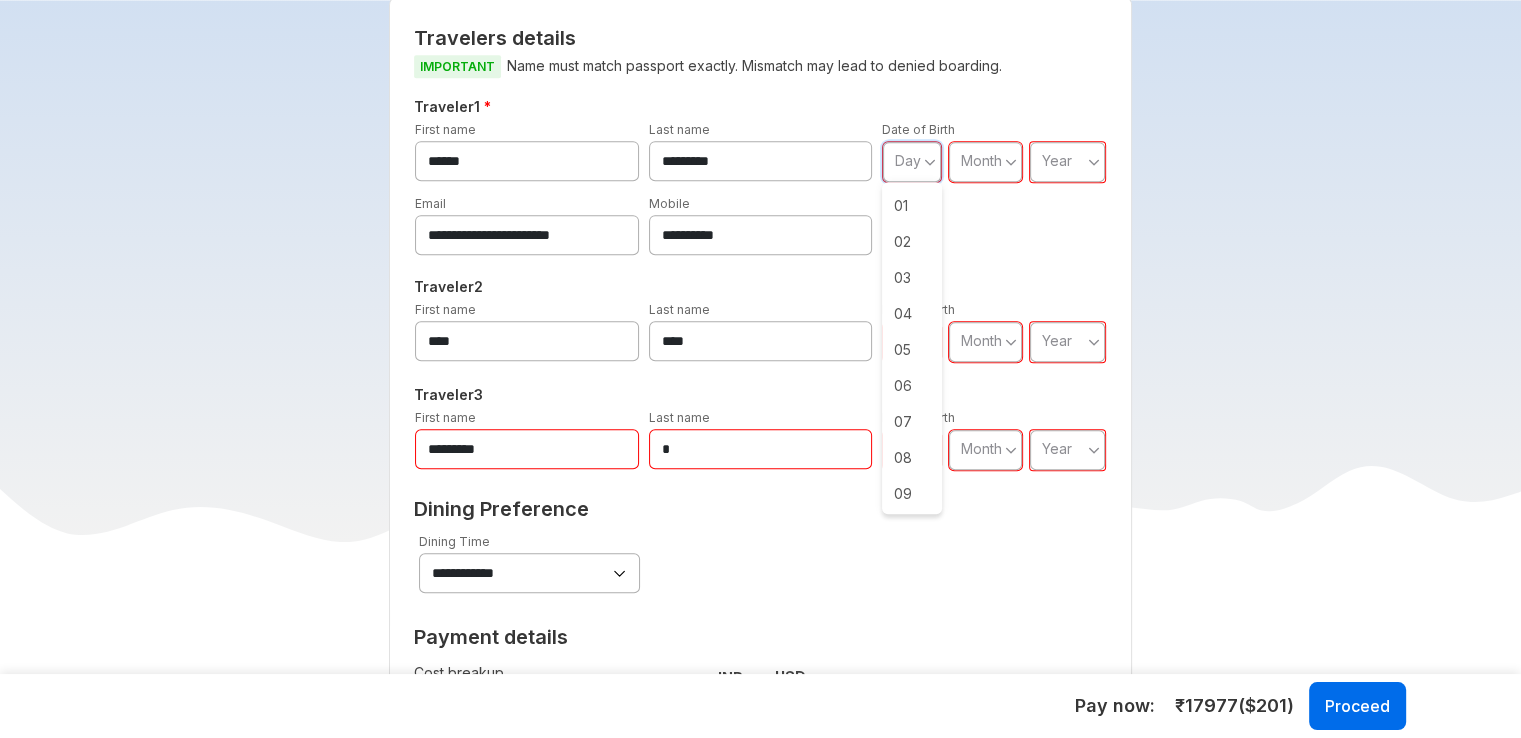 type on "**" 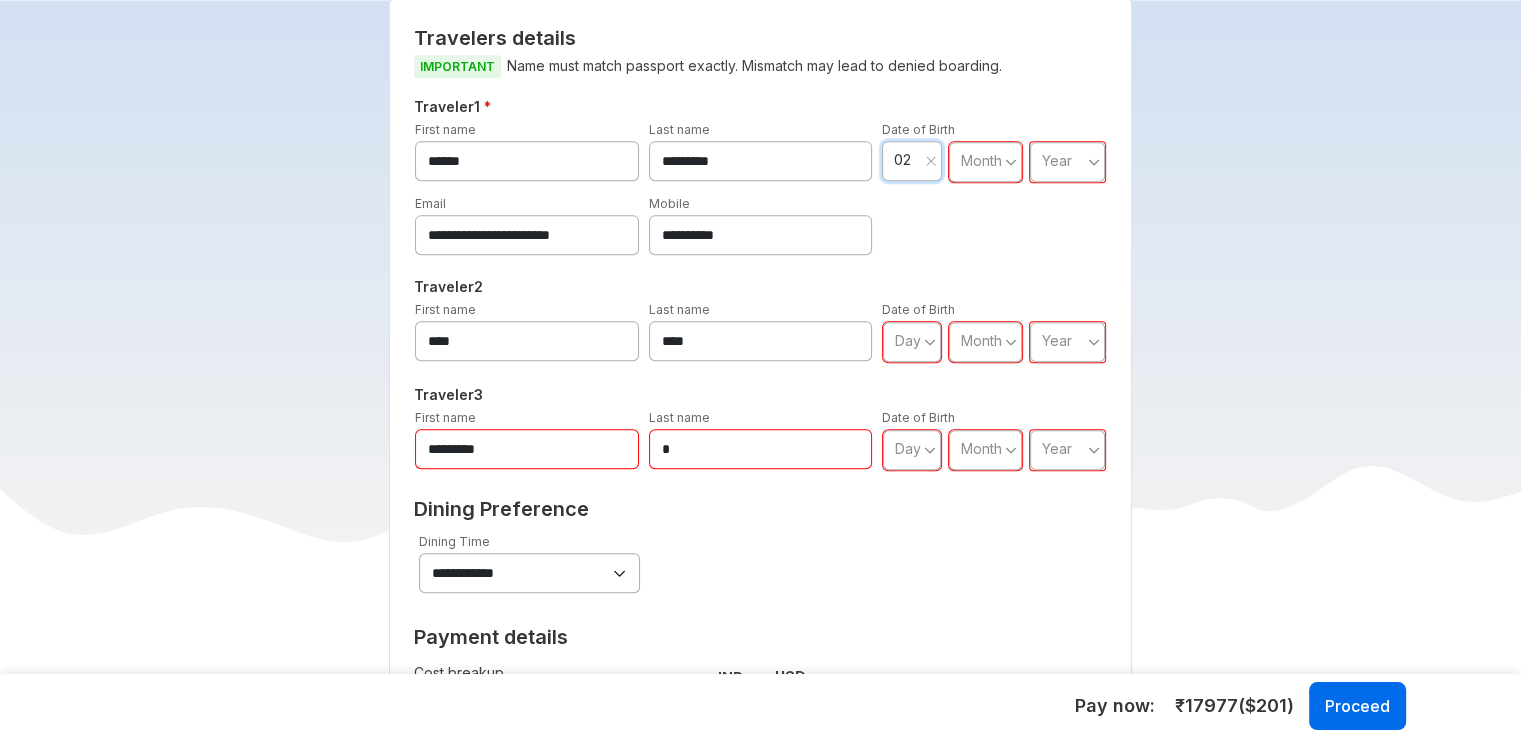 drag, startPoint x: 960, startPoint y: 146, endPoint x: 987, endPoint y: 181, distance: 44.20407 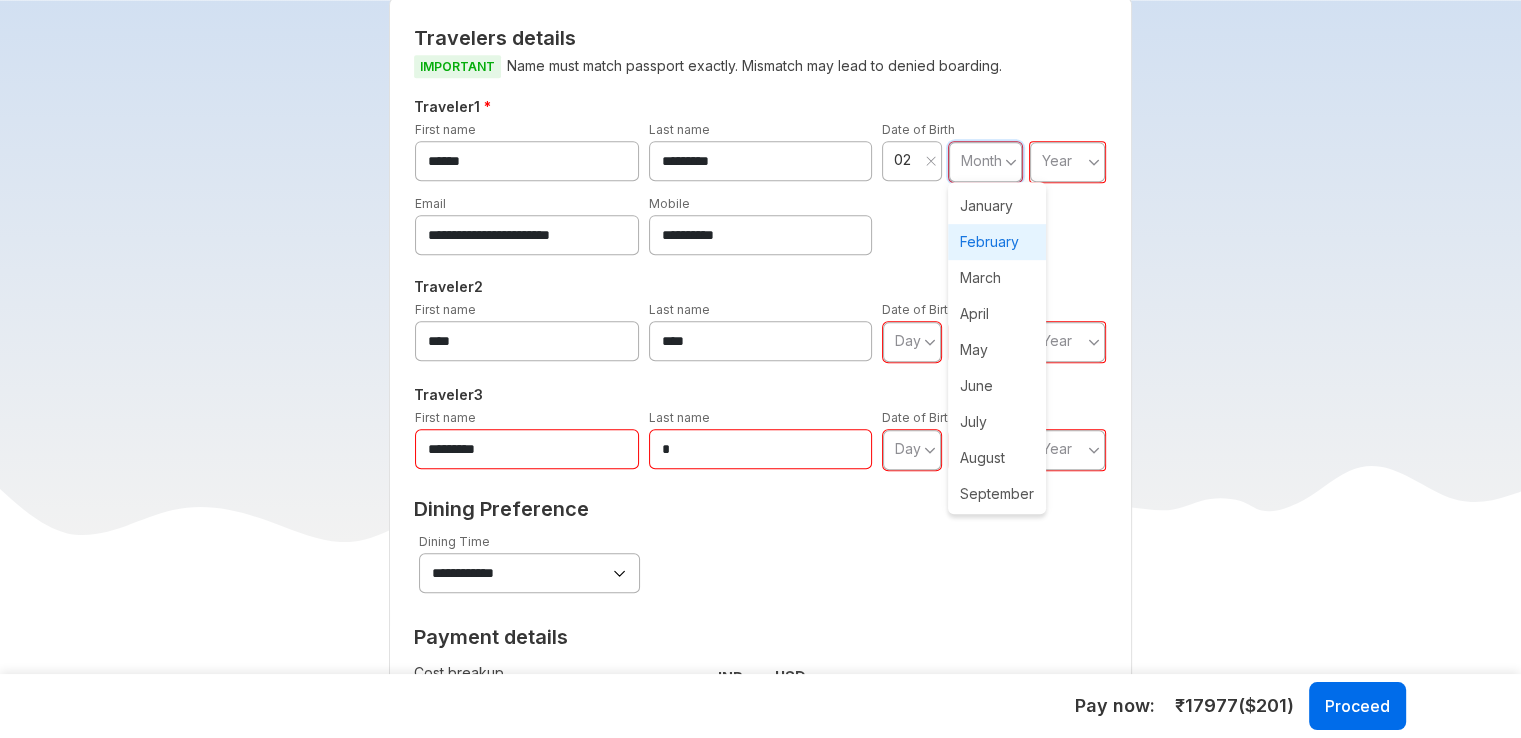click on "February" at bounding box center [997, 242] 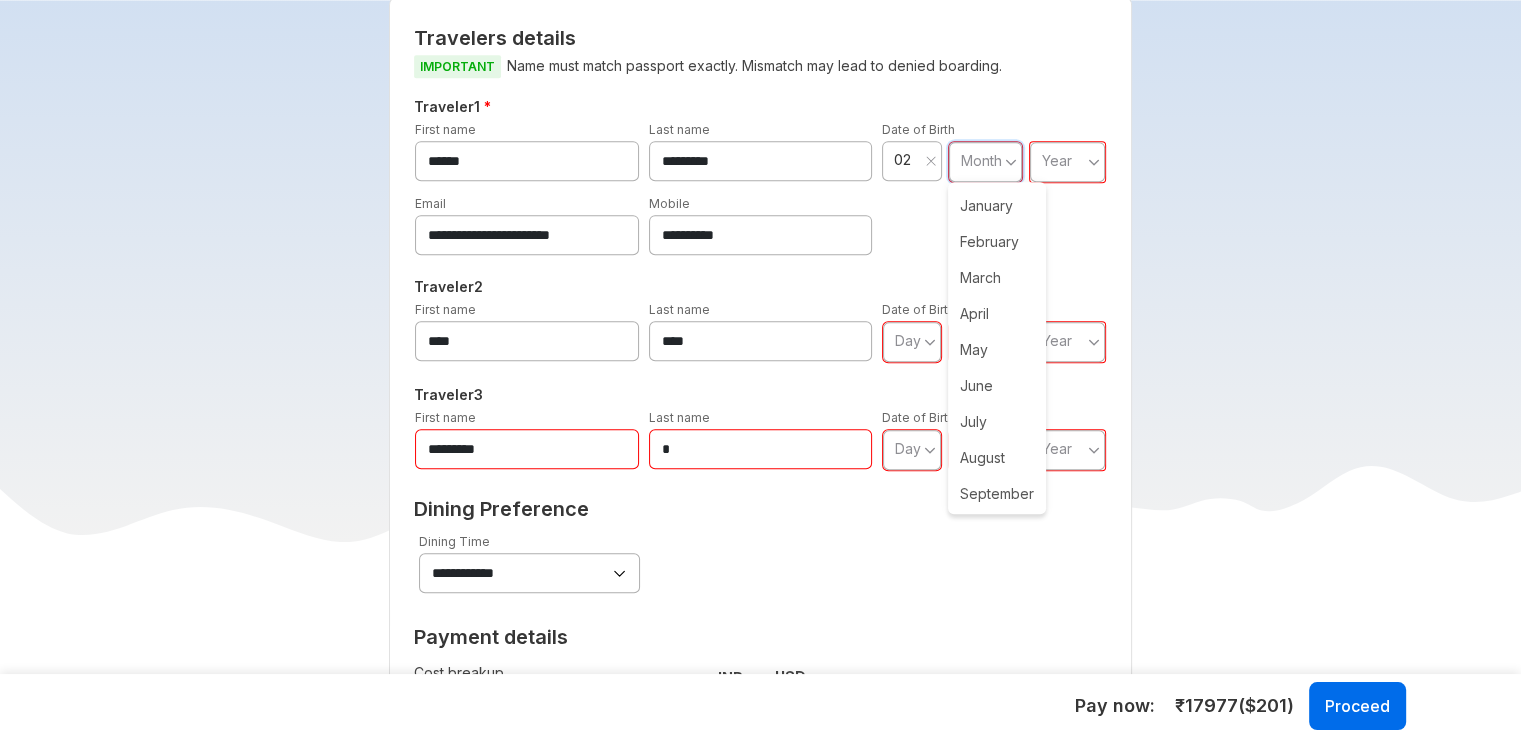 type on "**" 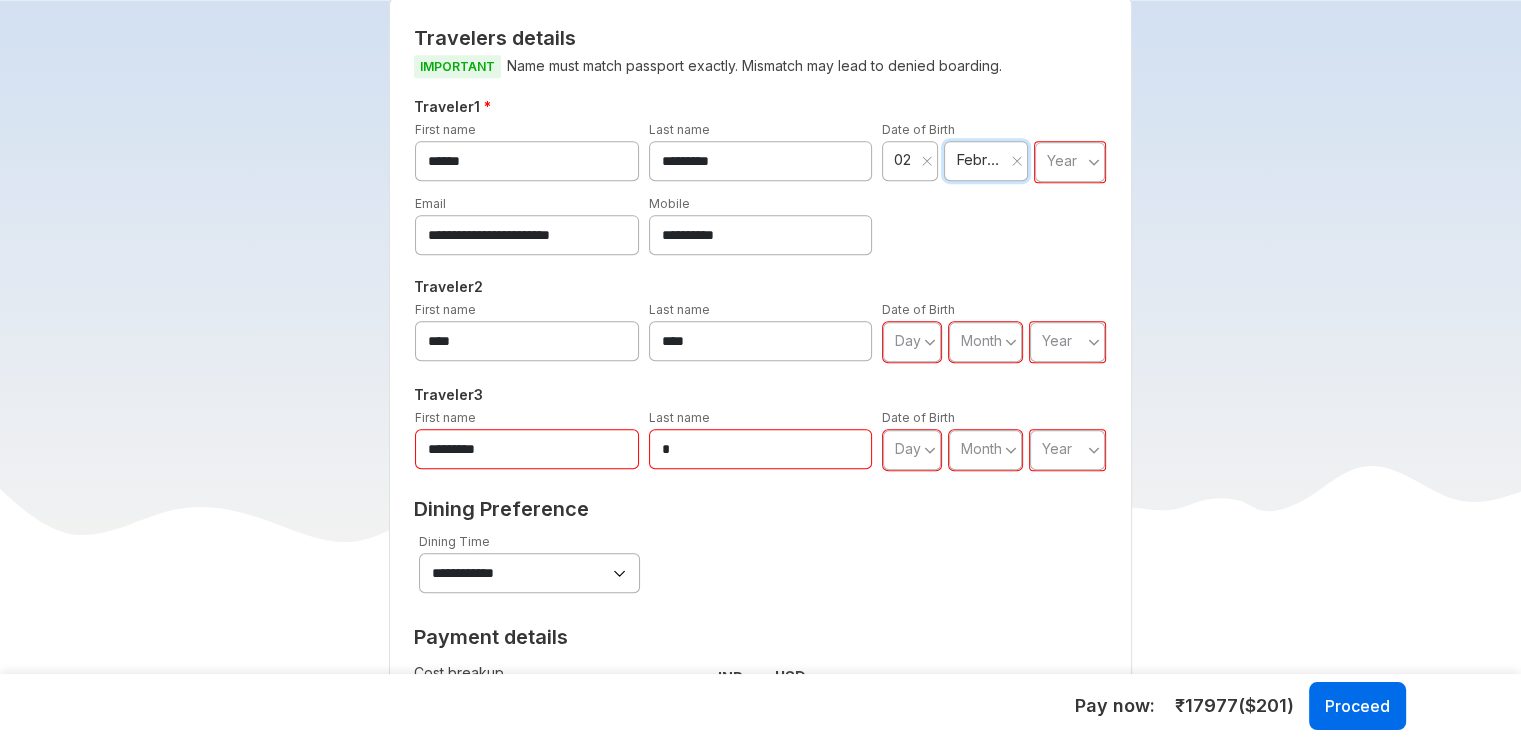 click on "Year" at bounding box center [1062, 160] 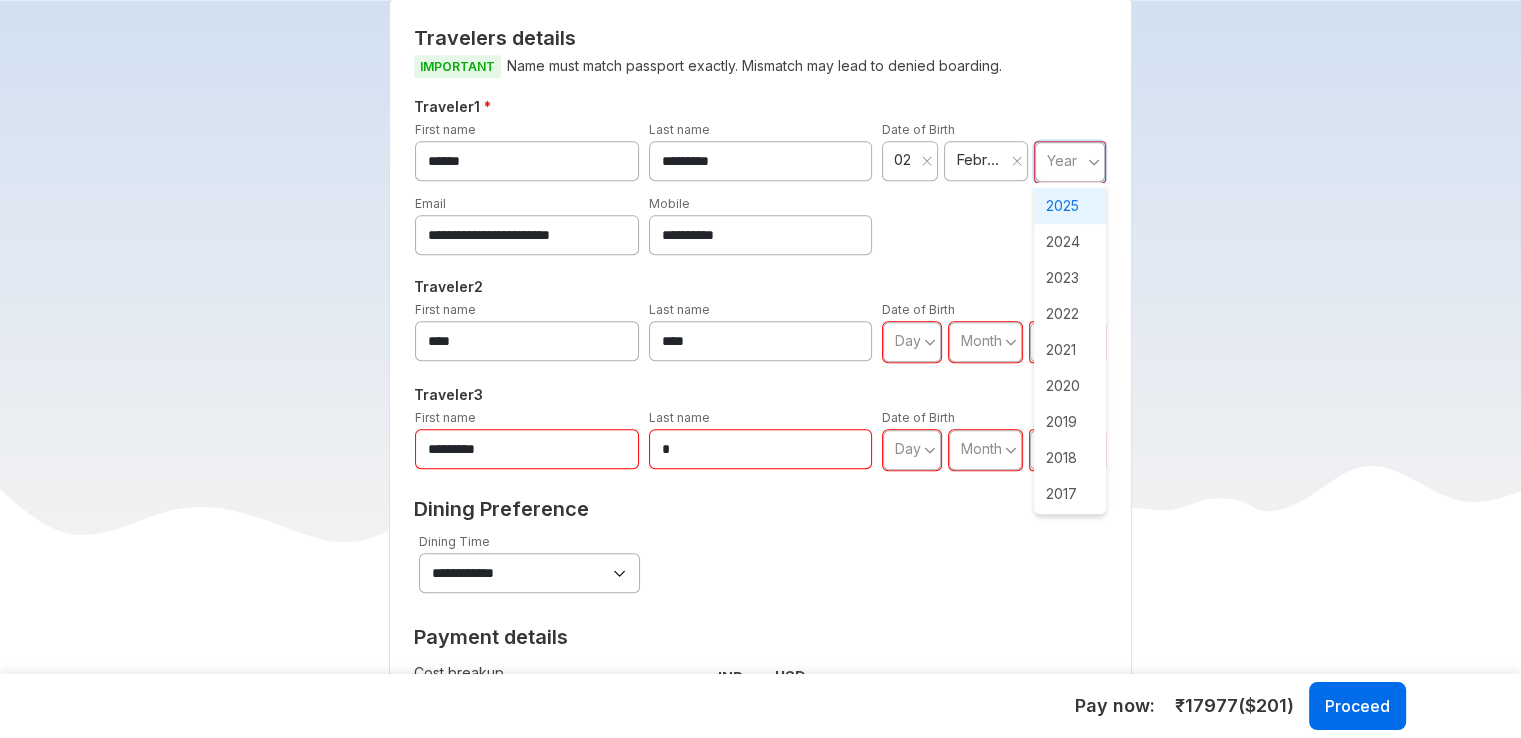 click on "2025" at bounding box center [1070, 206] 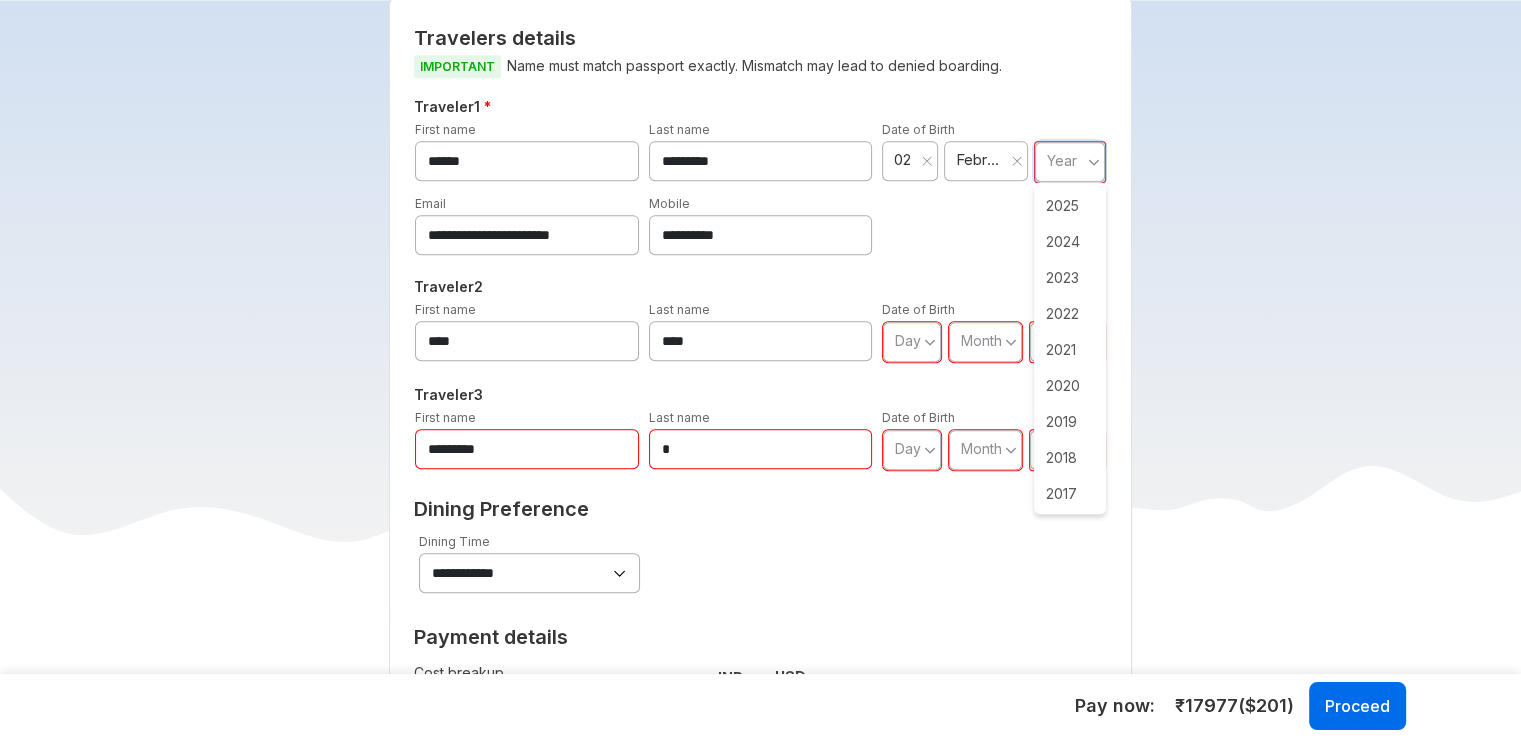 type on "****" 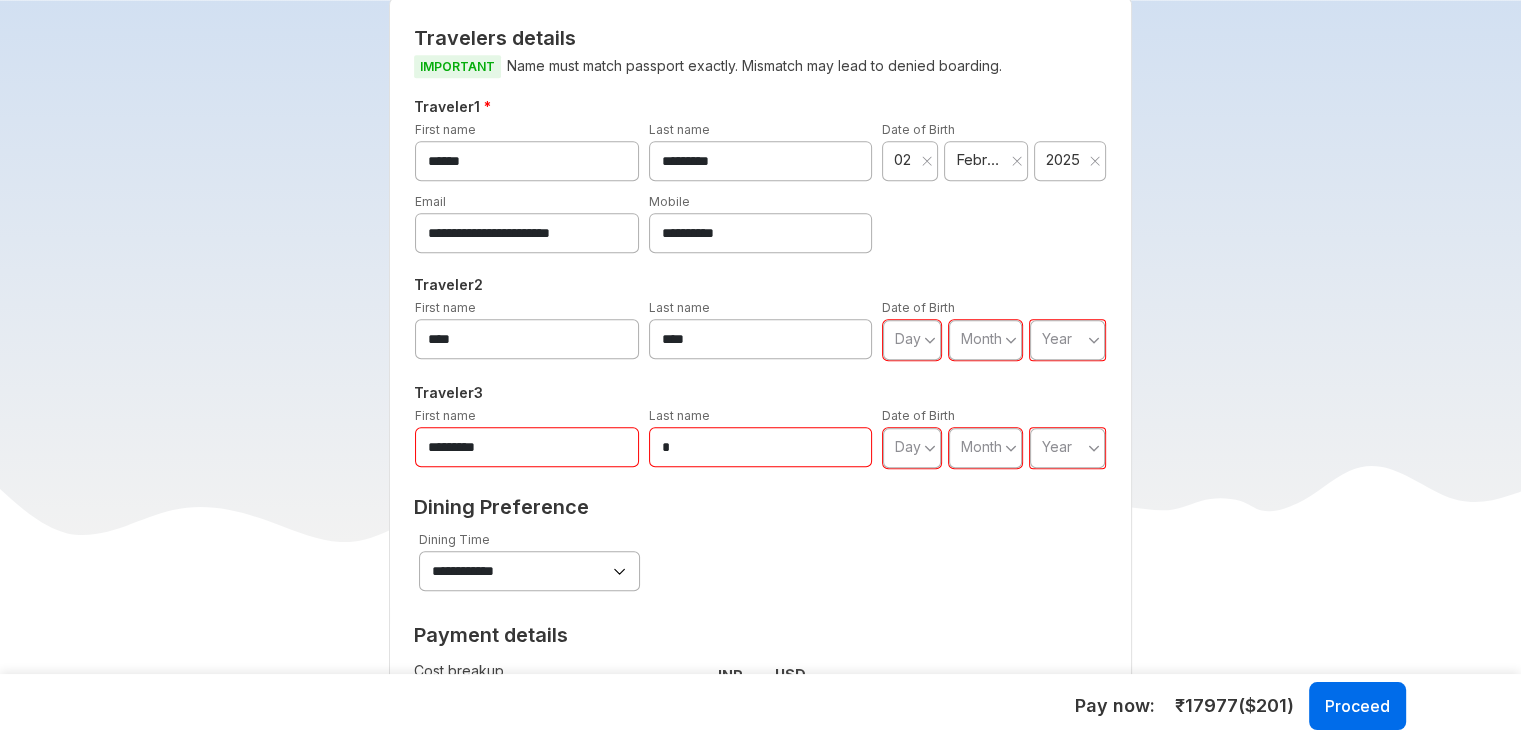 drag, startPoint x: 910, startPoint y: 333, endPoint x: 927, endPoint y: 351, distance: 24.758837 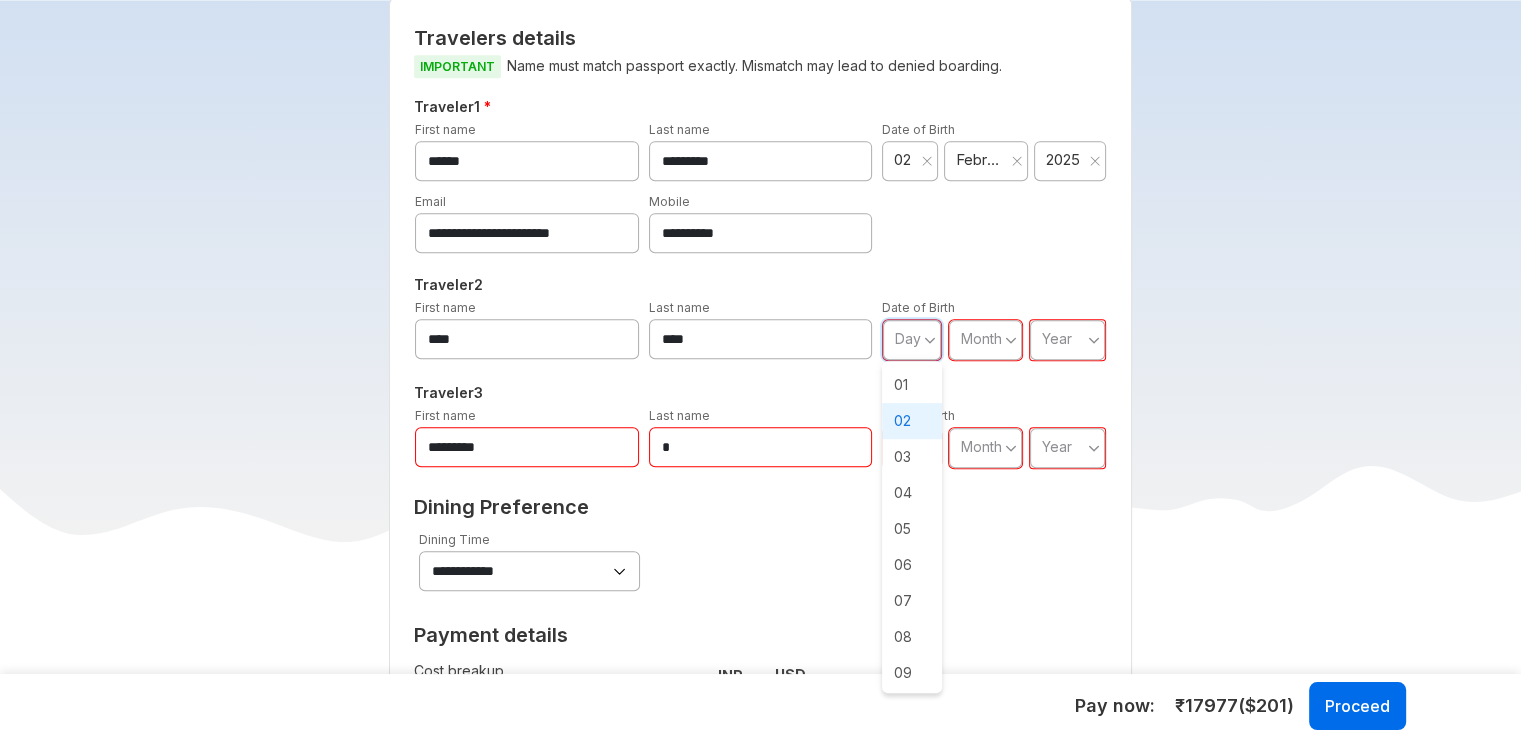 click on "02" at bounding box center [912, 421] 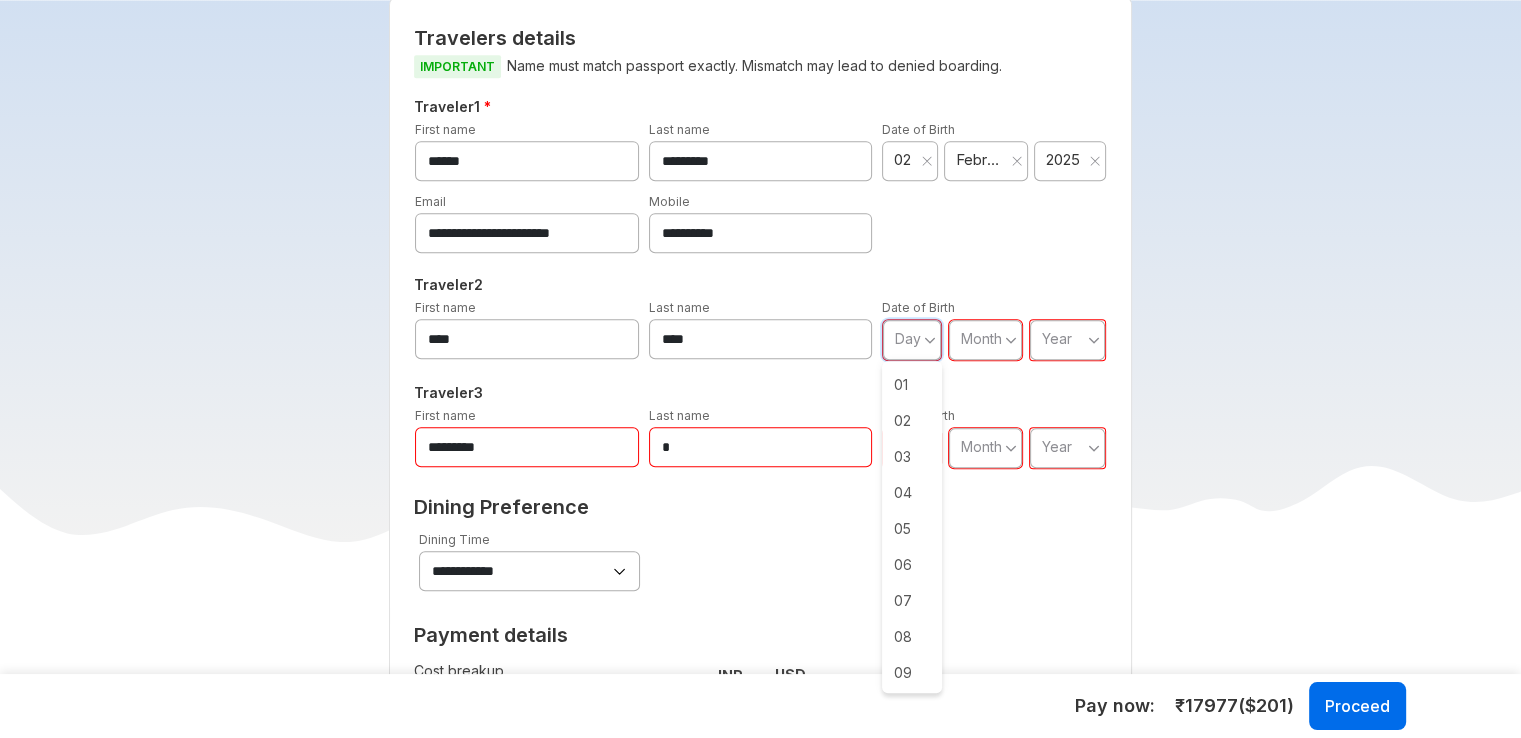 type on "**" 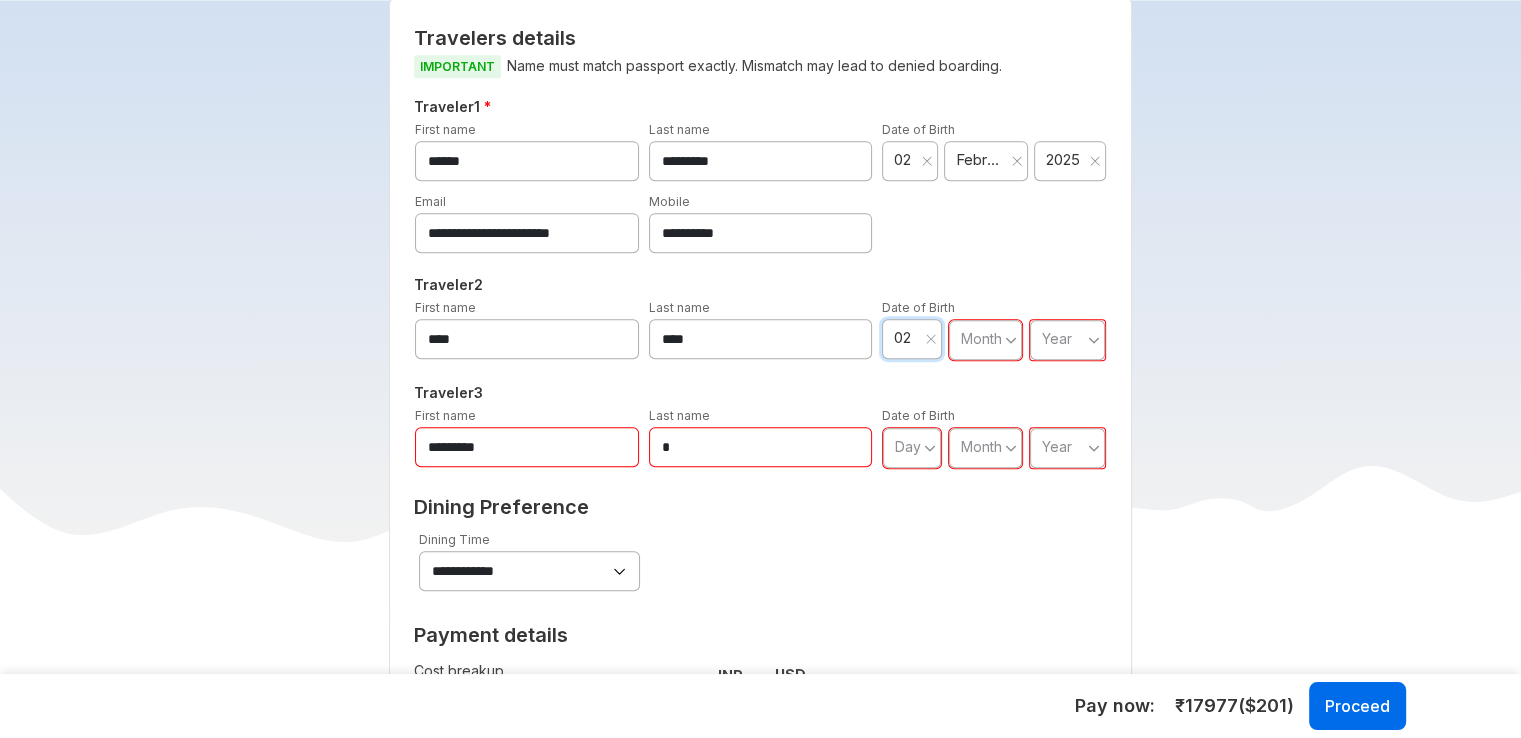 drag, startPoint x: 980, startPoint y: 325, endPoint x: 990, endPoint y: 356, distance: 32.572994 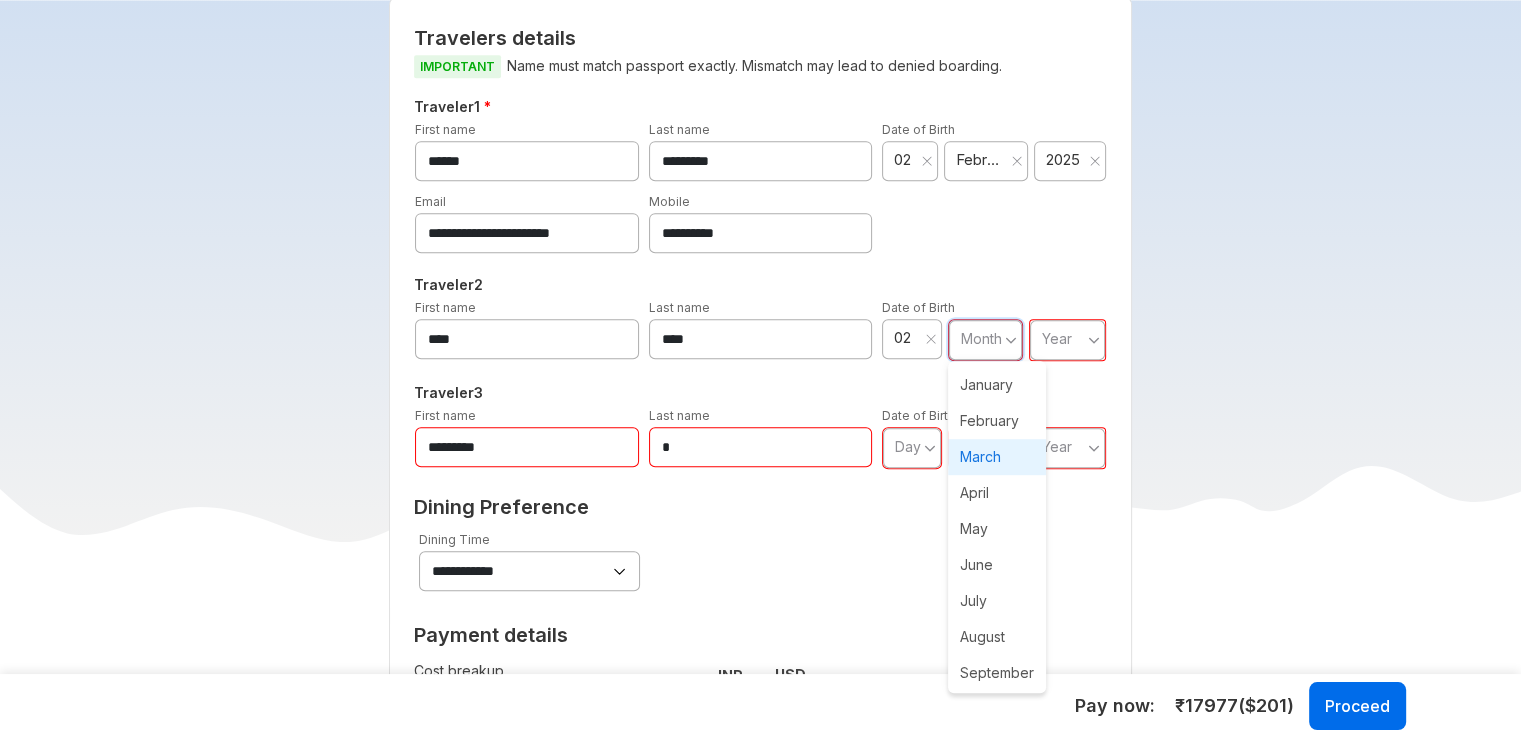click on "March" at bounding box center [997, 457] 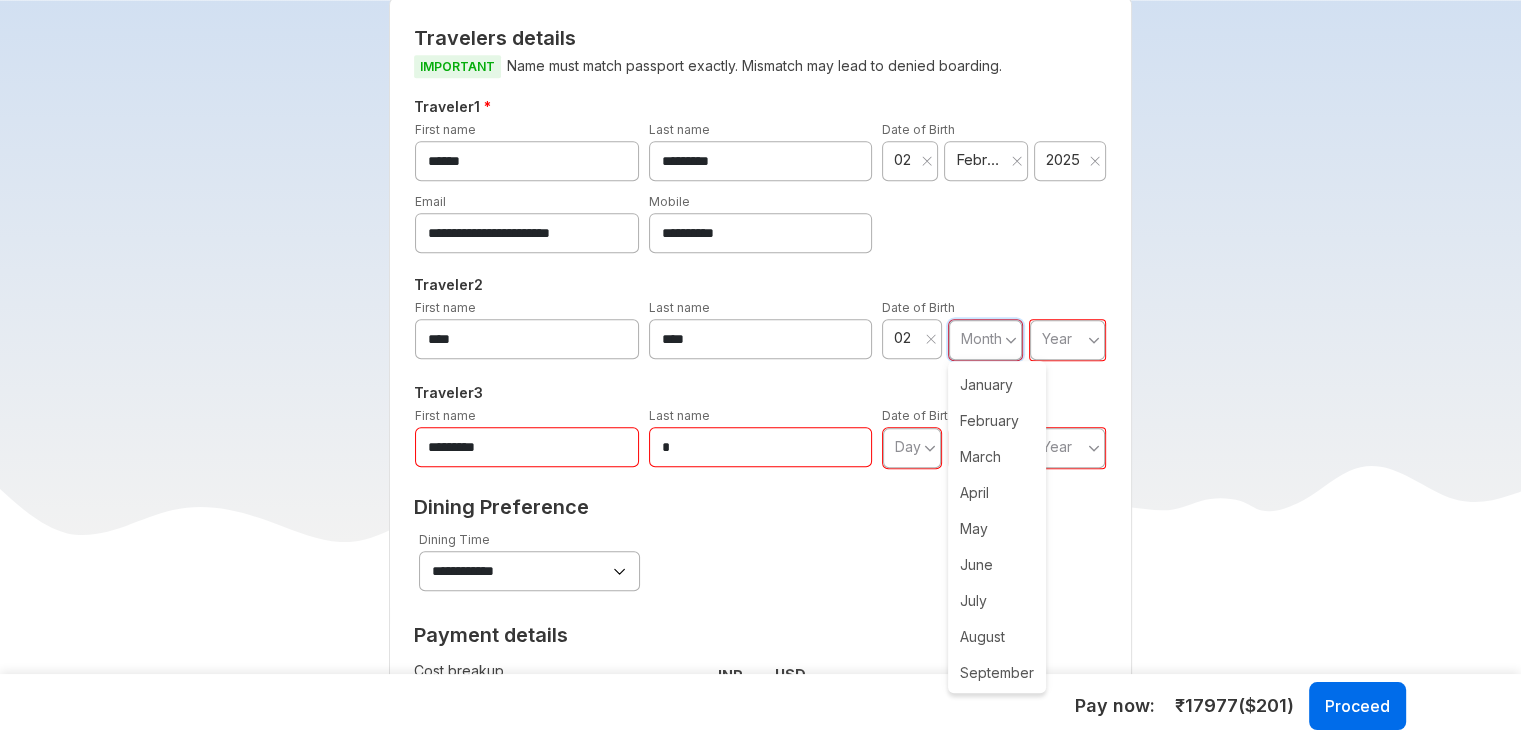 type on "**" 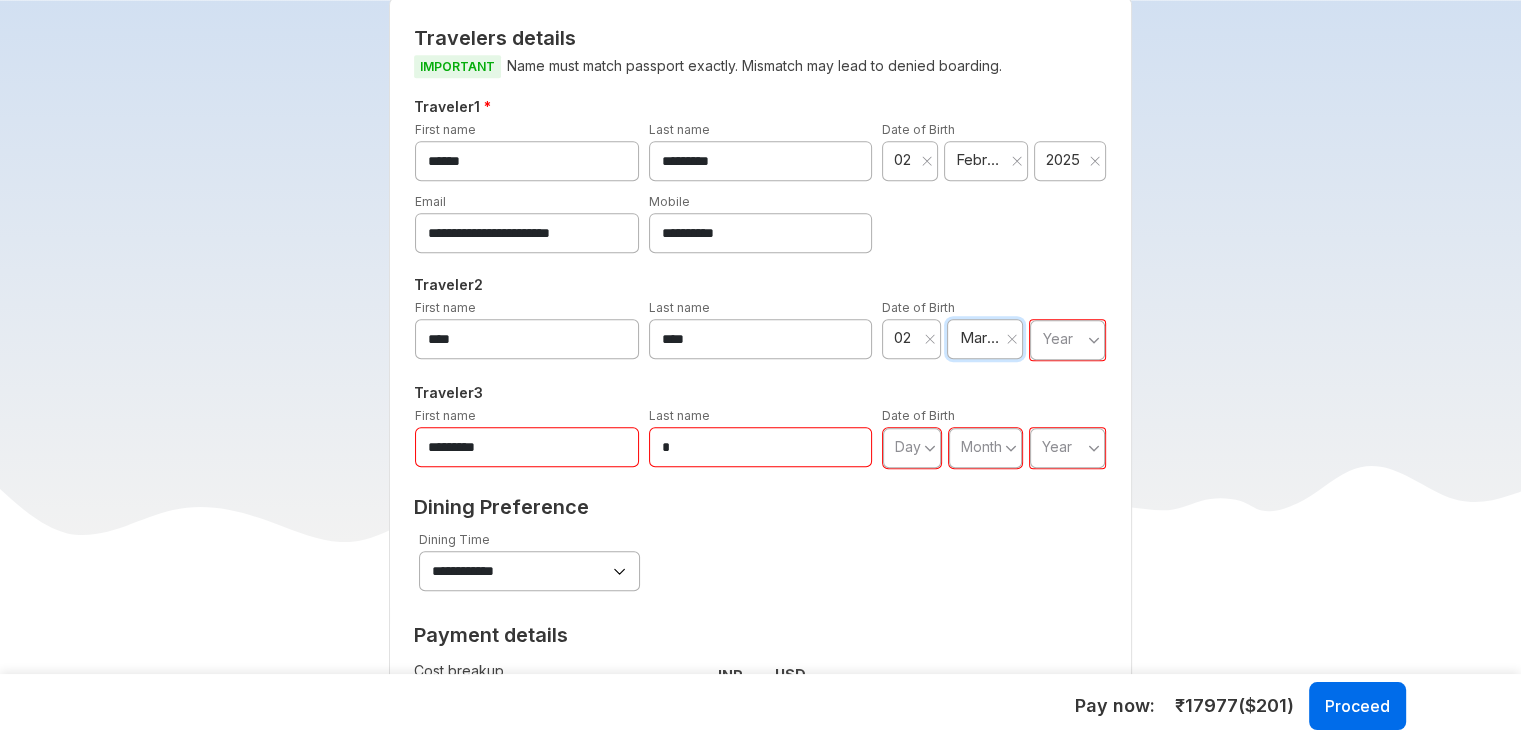 click on "Year" at bounding box center [1063, 339] 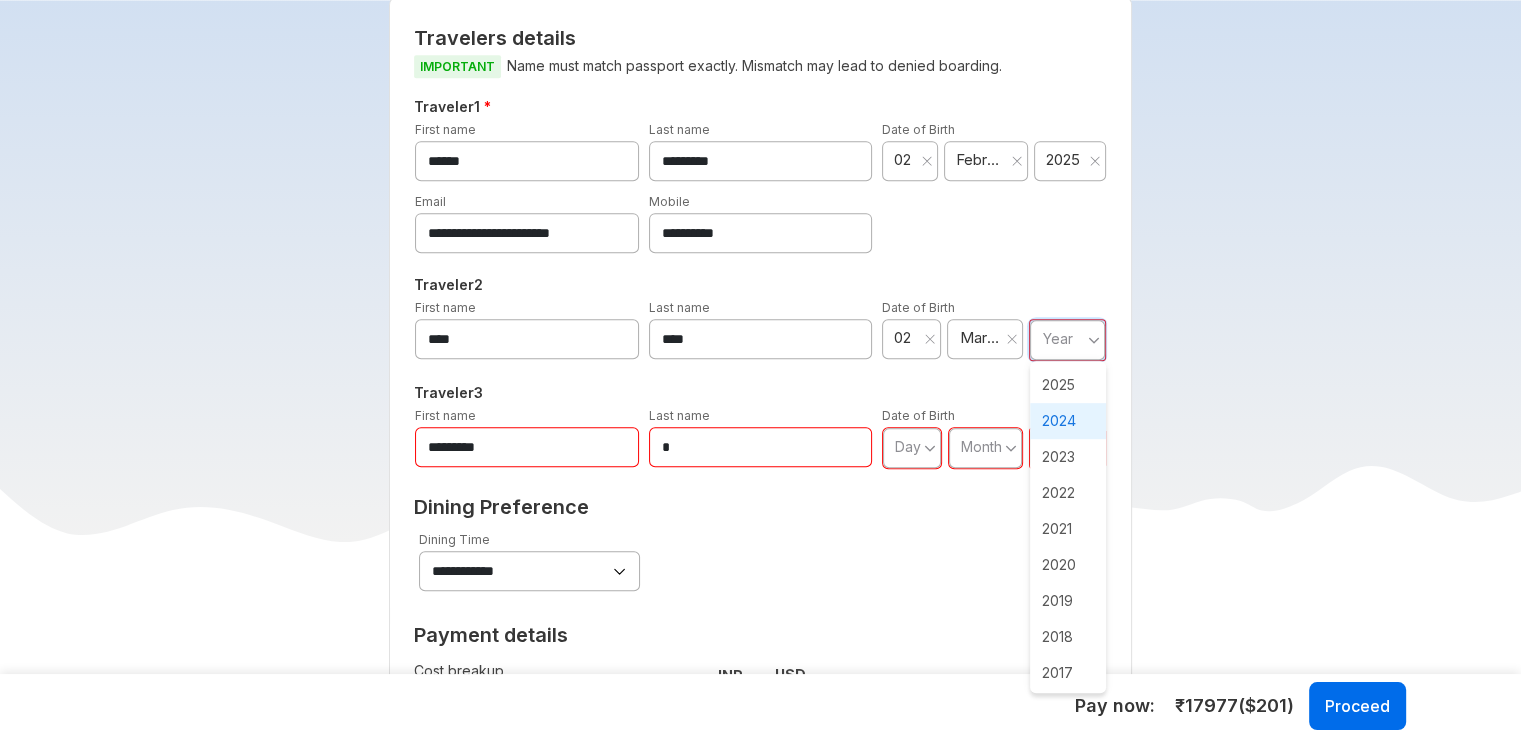 click on "2024" at bounding box center [1068, 421] 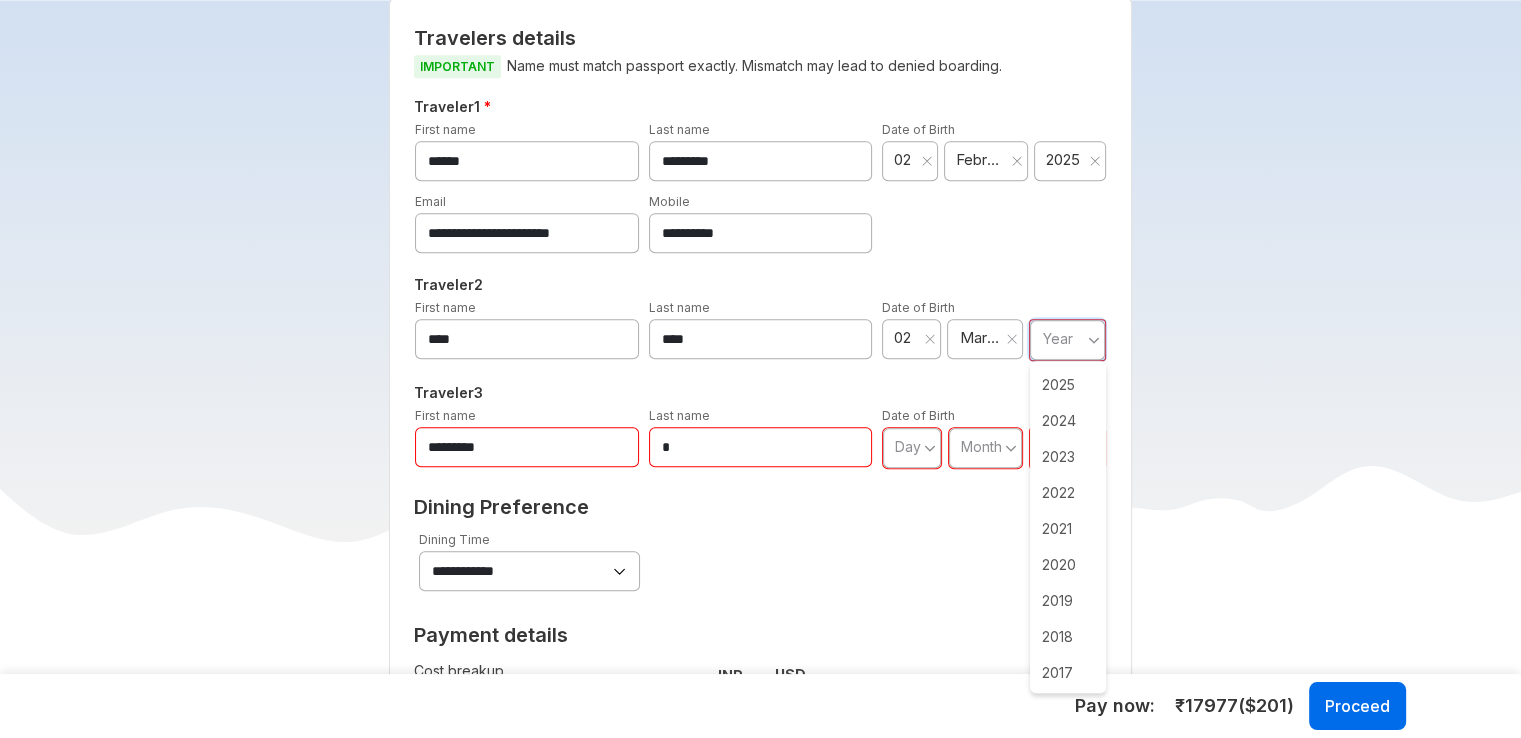 type on "****" 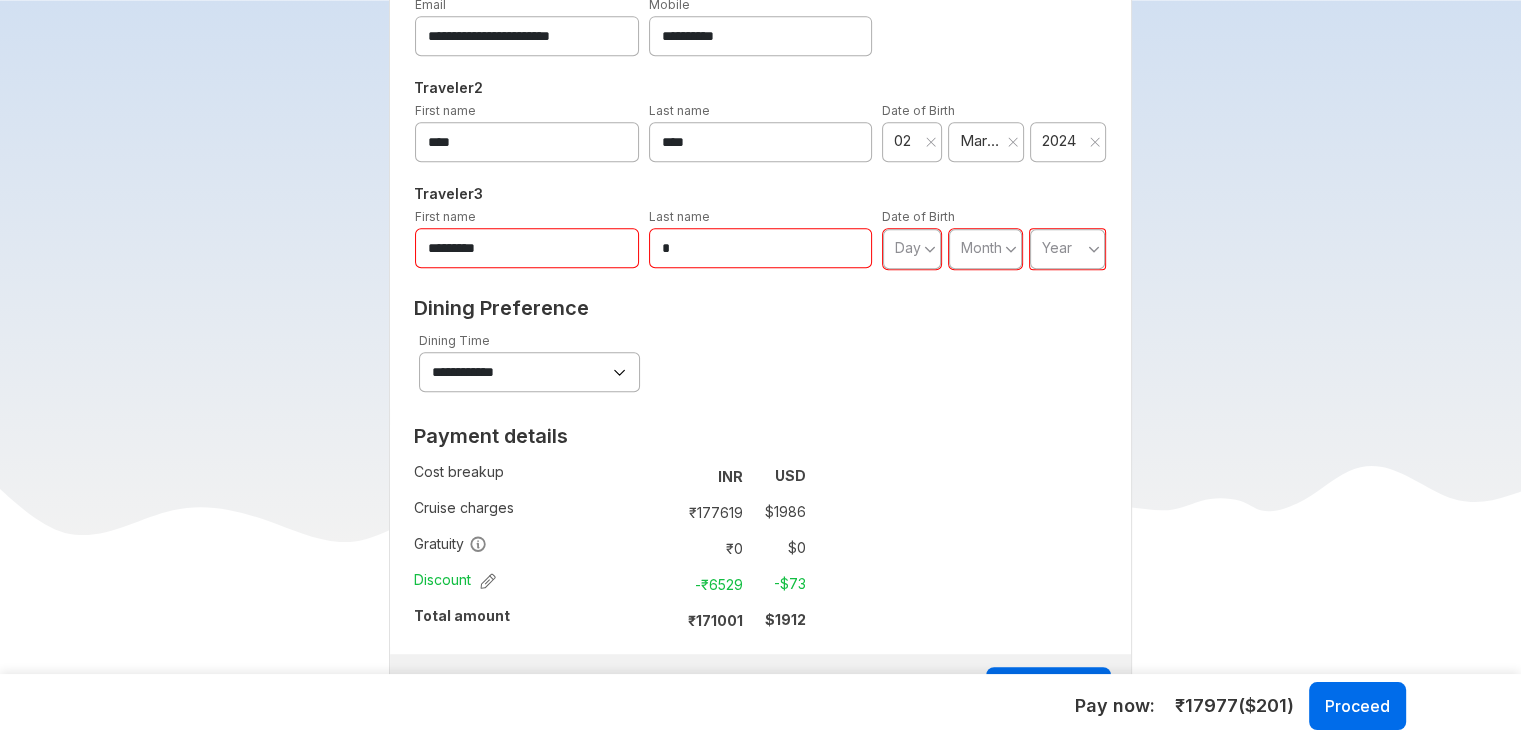 scroll, scrollTop: 1200, scrollLeft: 0, axis: vertical 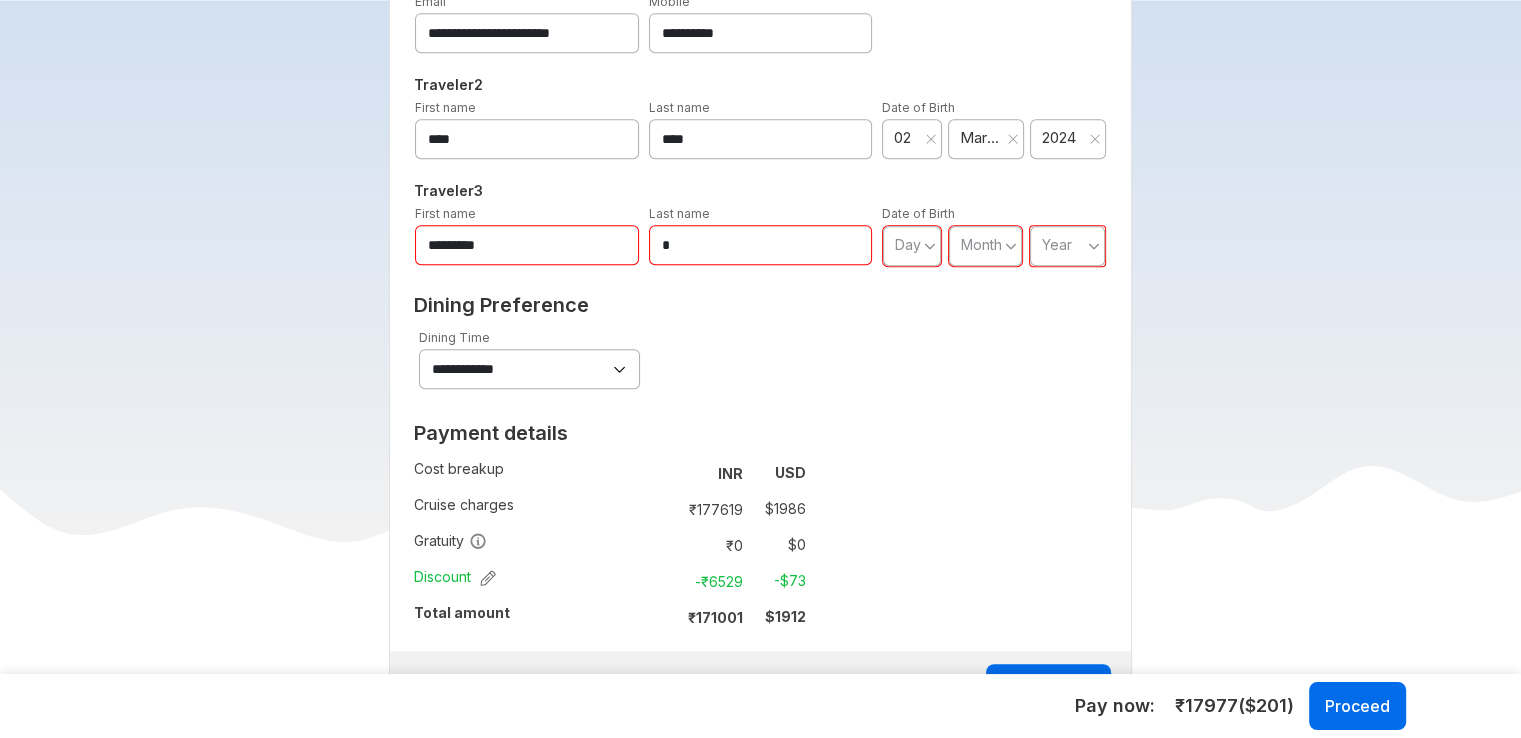 drag, startPoint x: 558, startPoint y: 233, endPoint x: 167, endPoint y: 290, distance: 395.1329 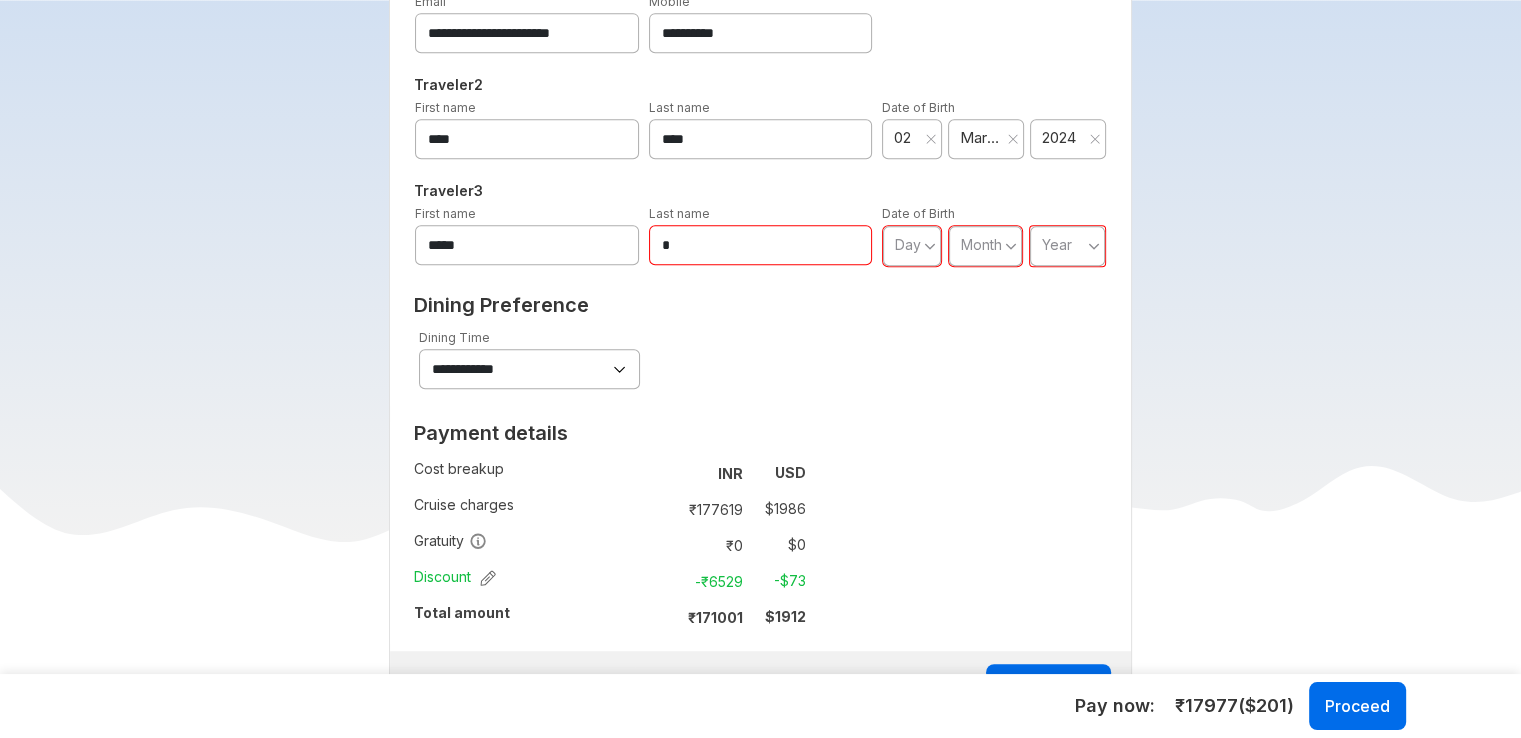 type on "*****" 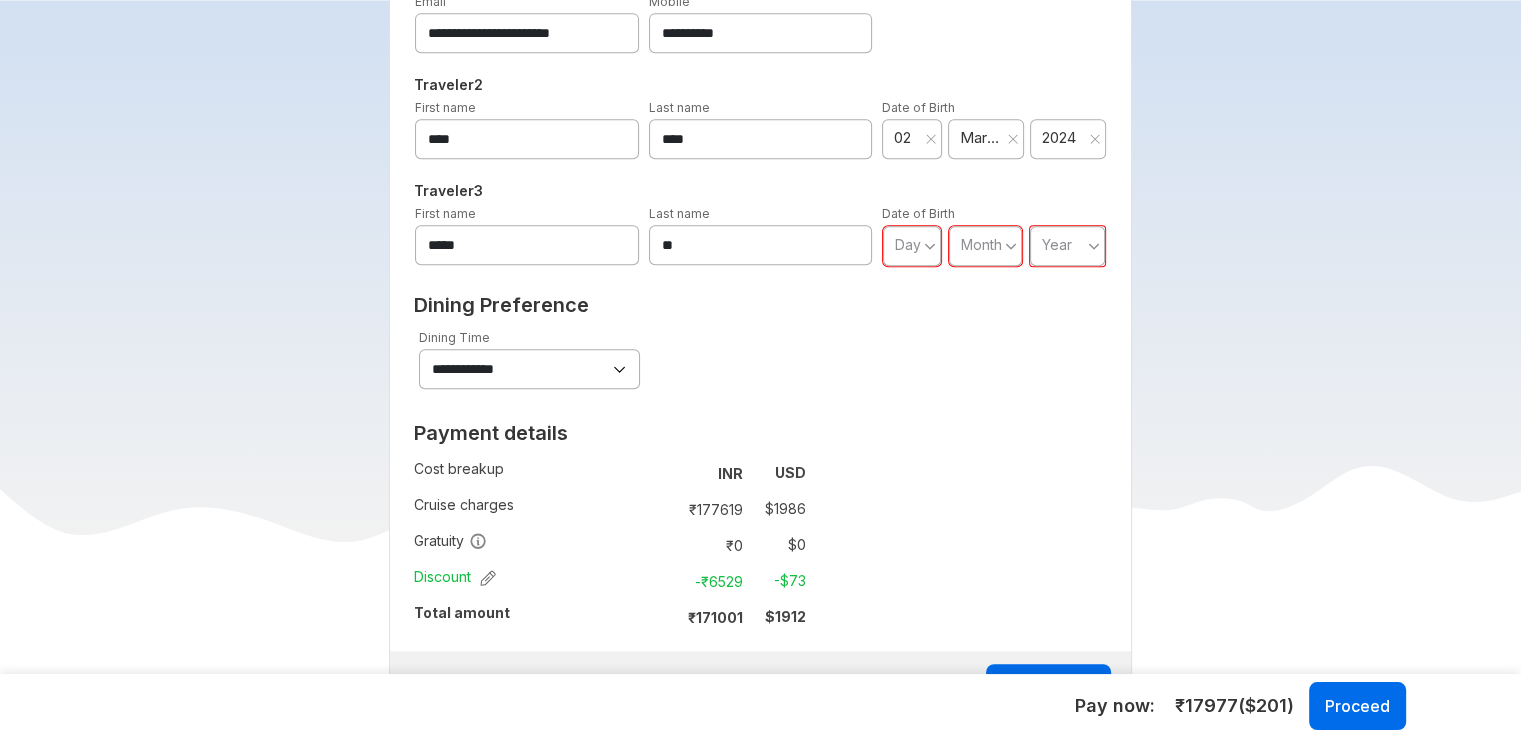 type on "*****" 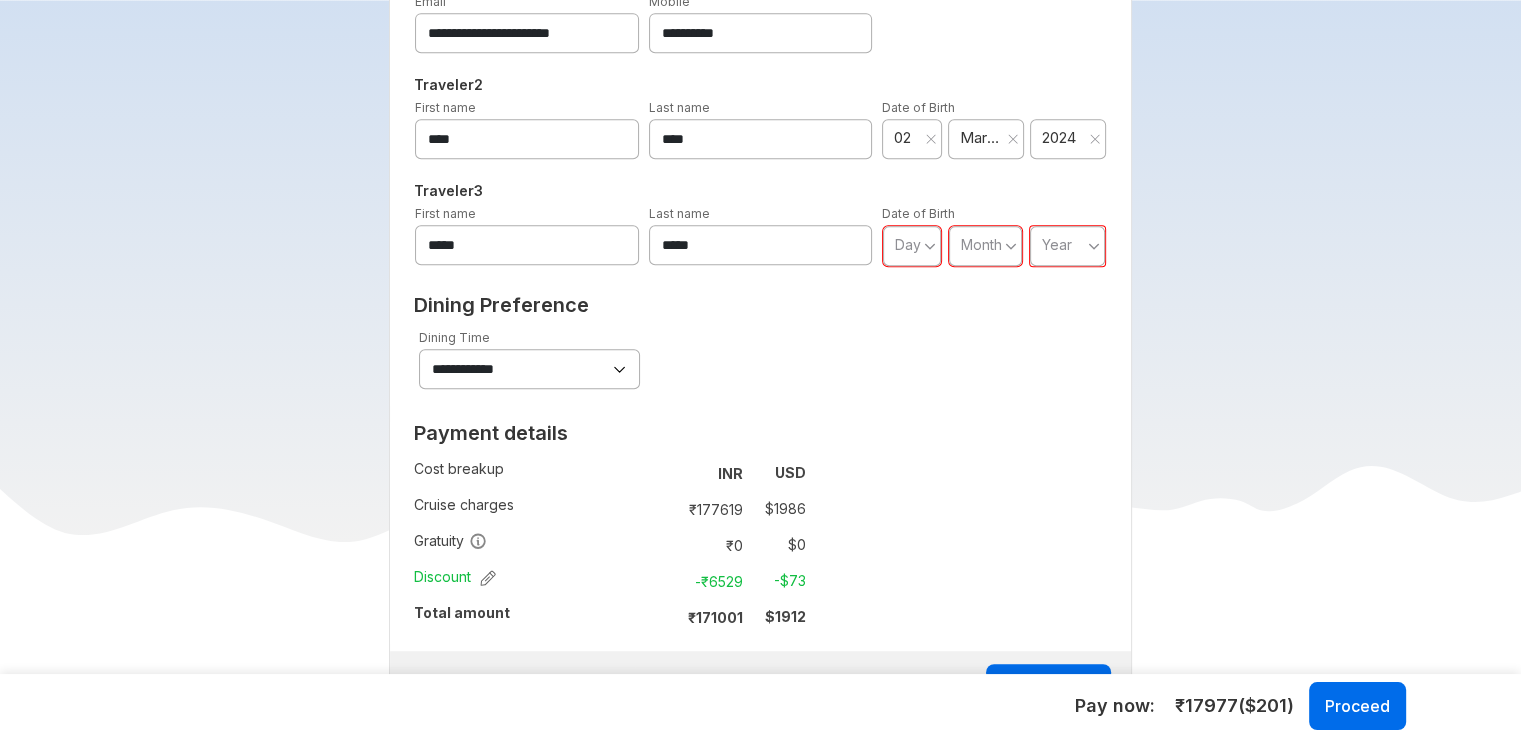 click 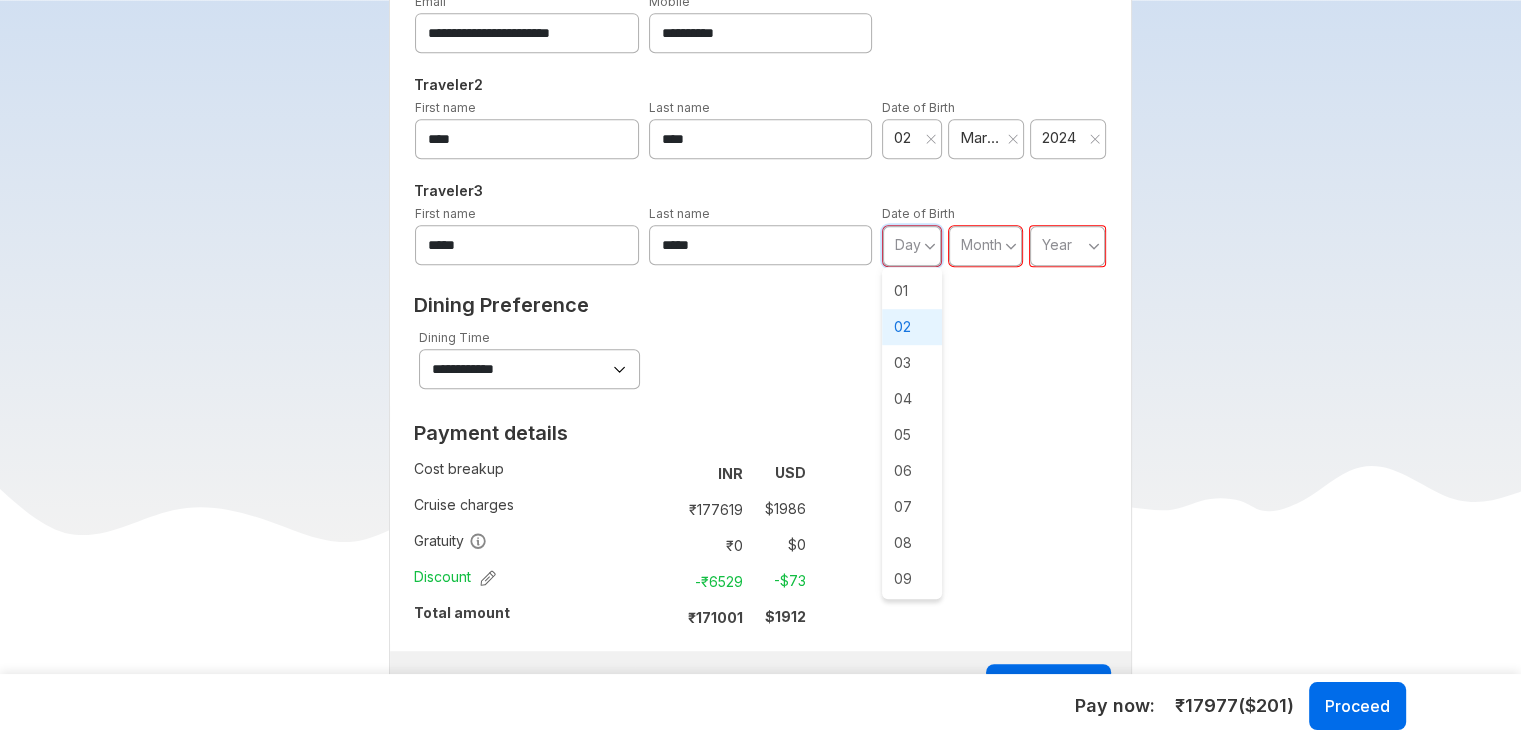 click on "02" at bounding box center [912, 327] 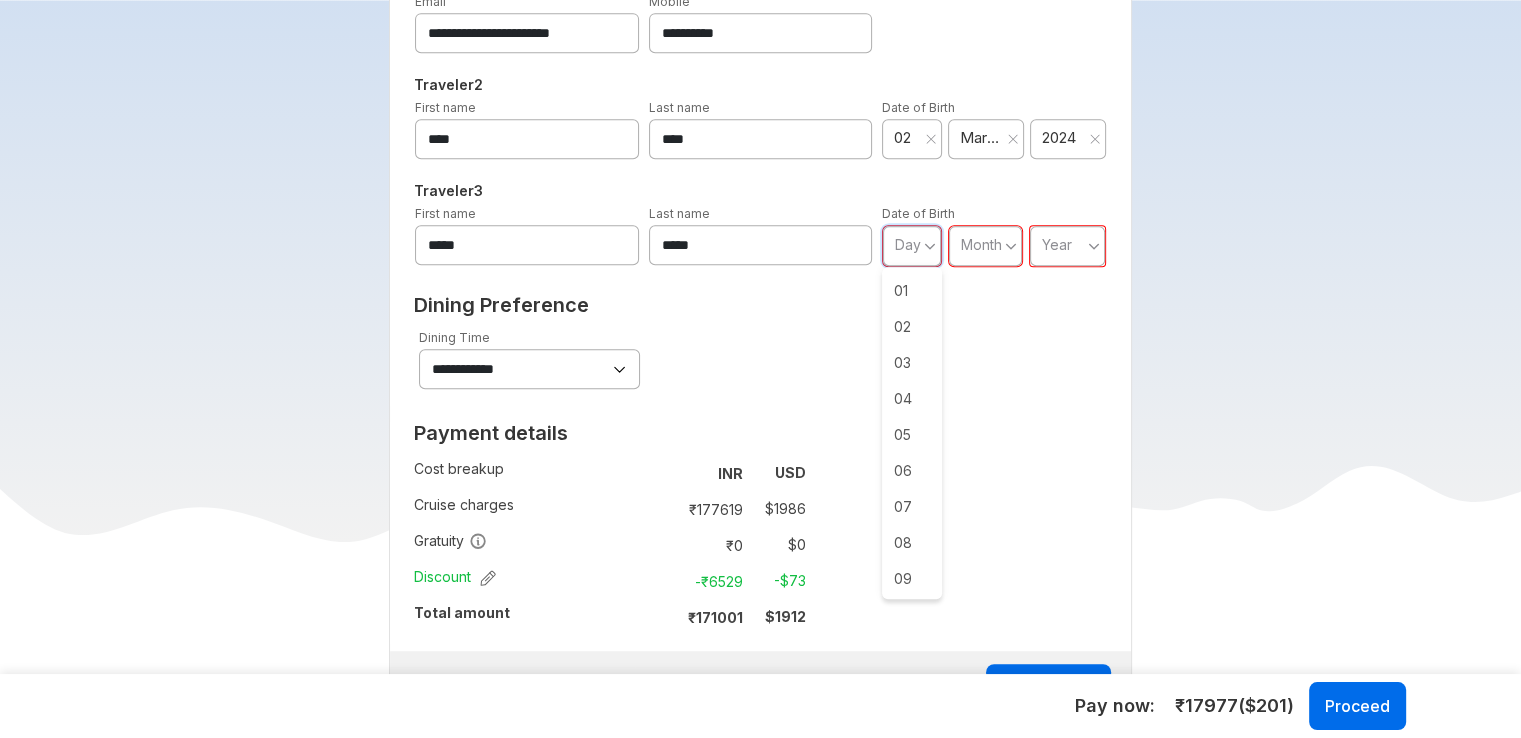 type on "**" 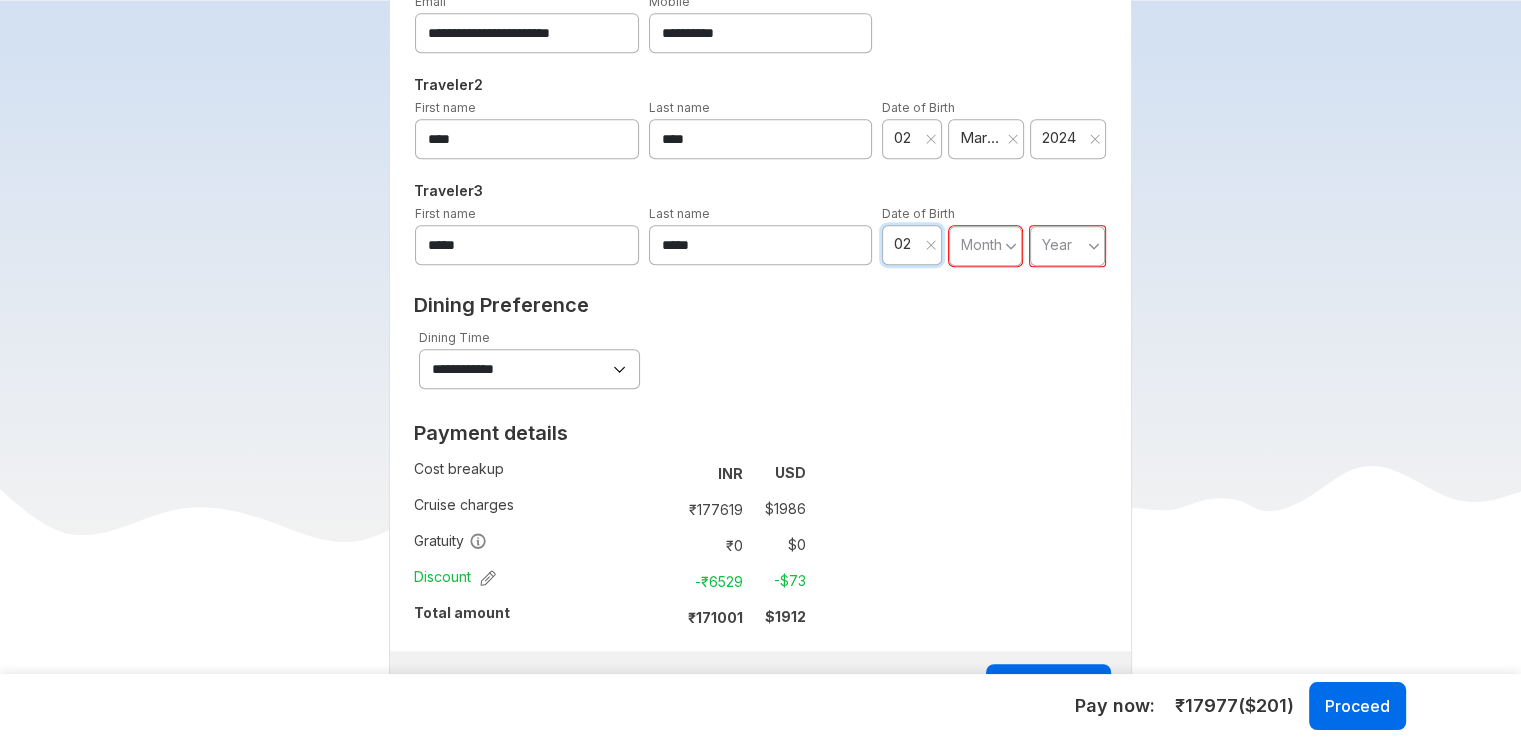 click on "Month" at bounding box center (981, 244) 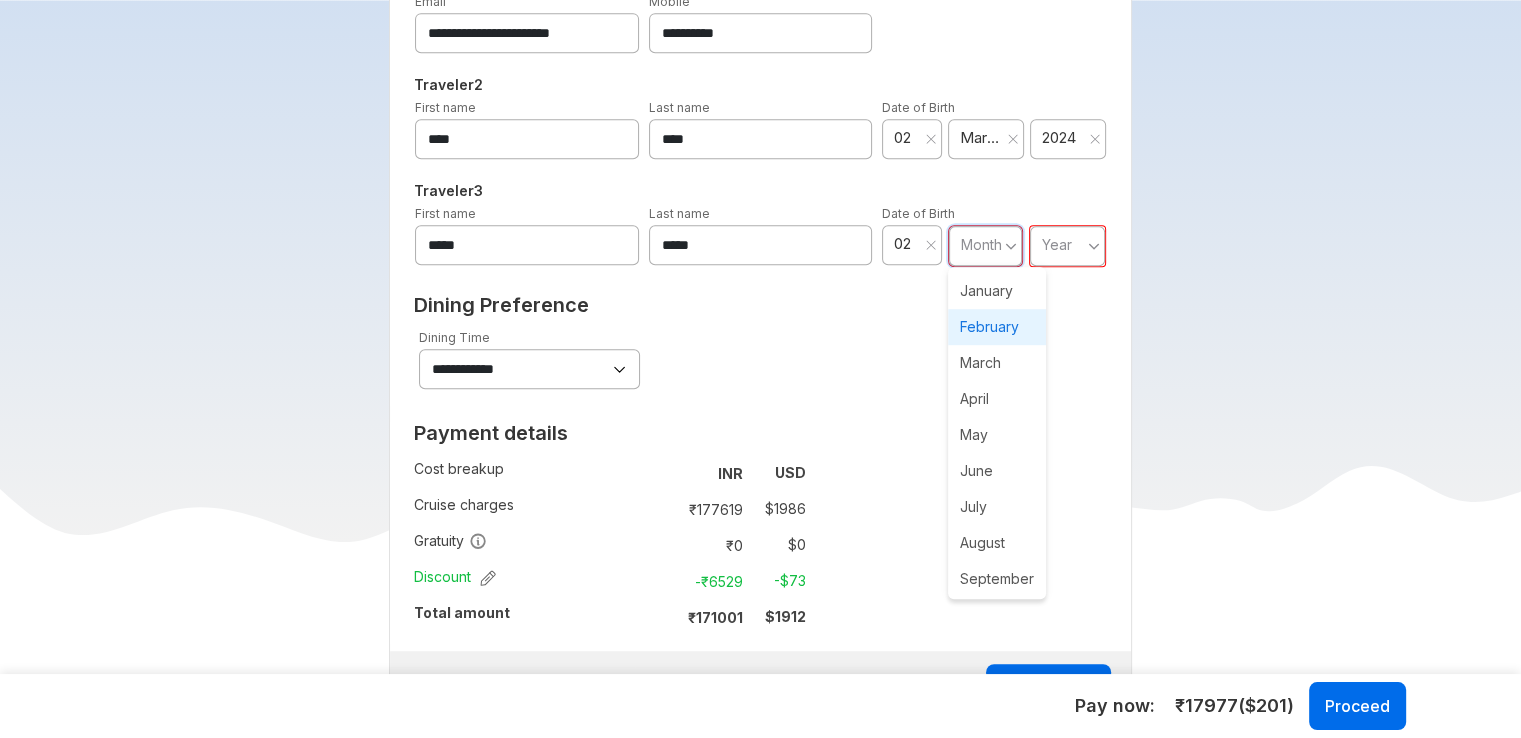 click on "February" at bounding box center (997, 327) 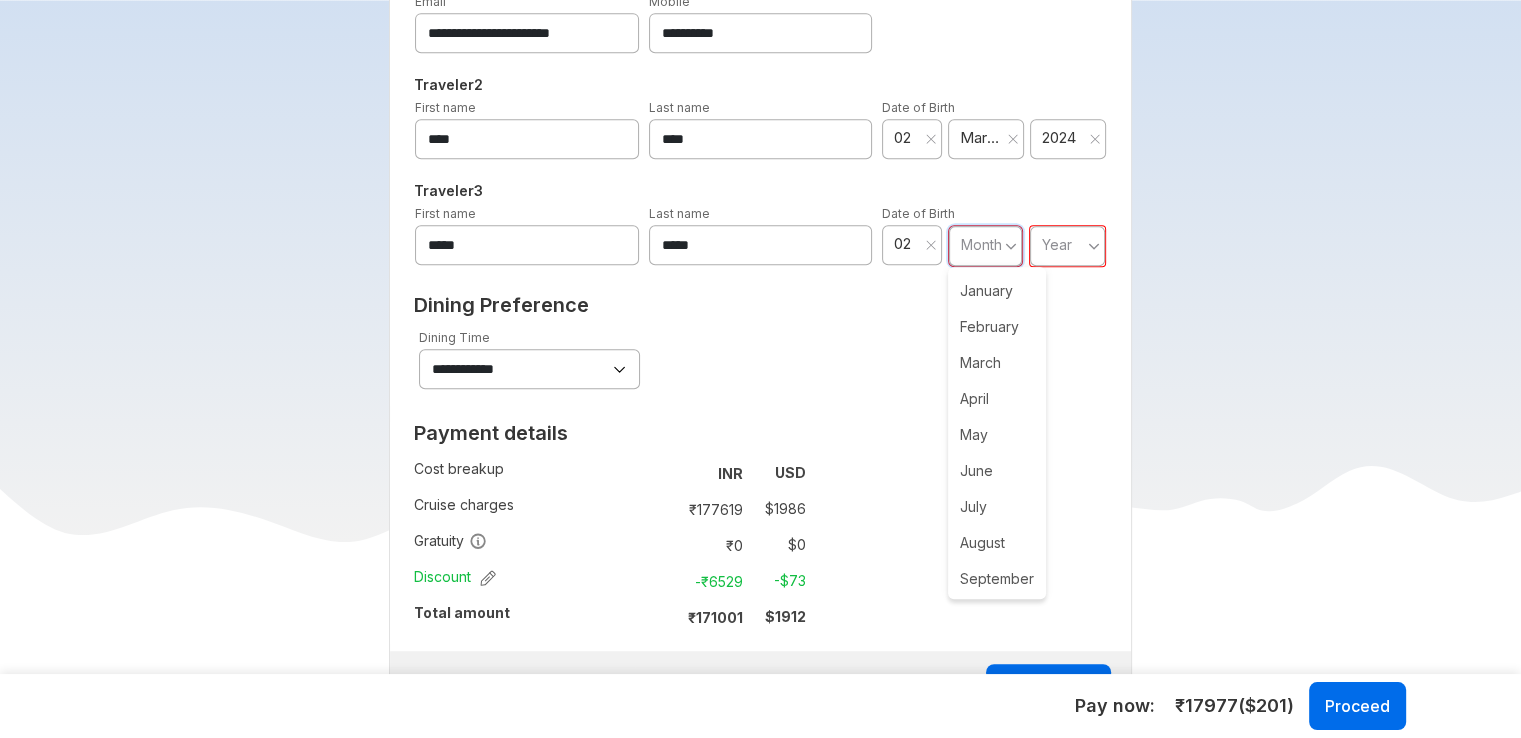type on "**" 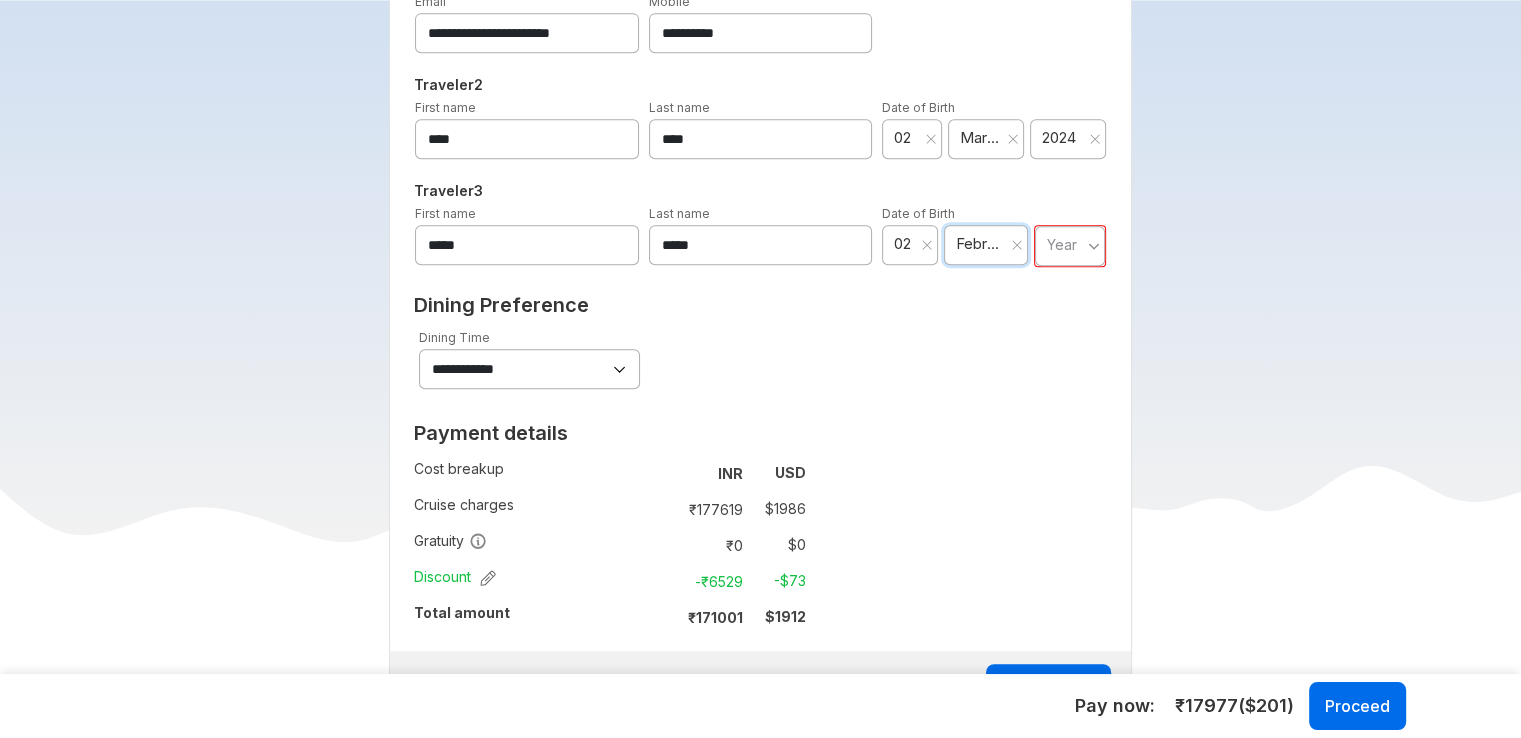 click on "2024" at bounding box center [1062, 138] 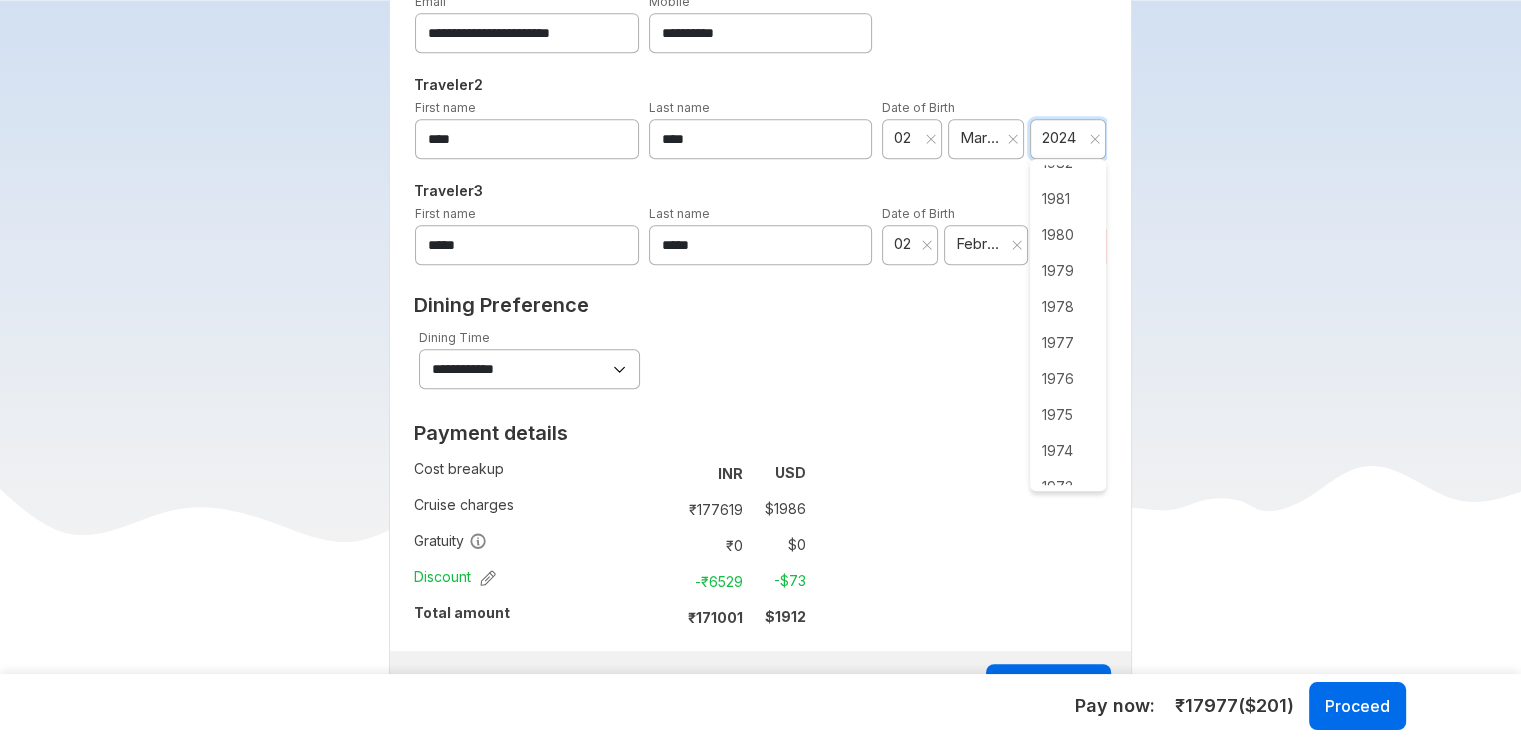 scroll, scrollTop: 1700, scrollLeft: 0, axis: vertical 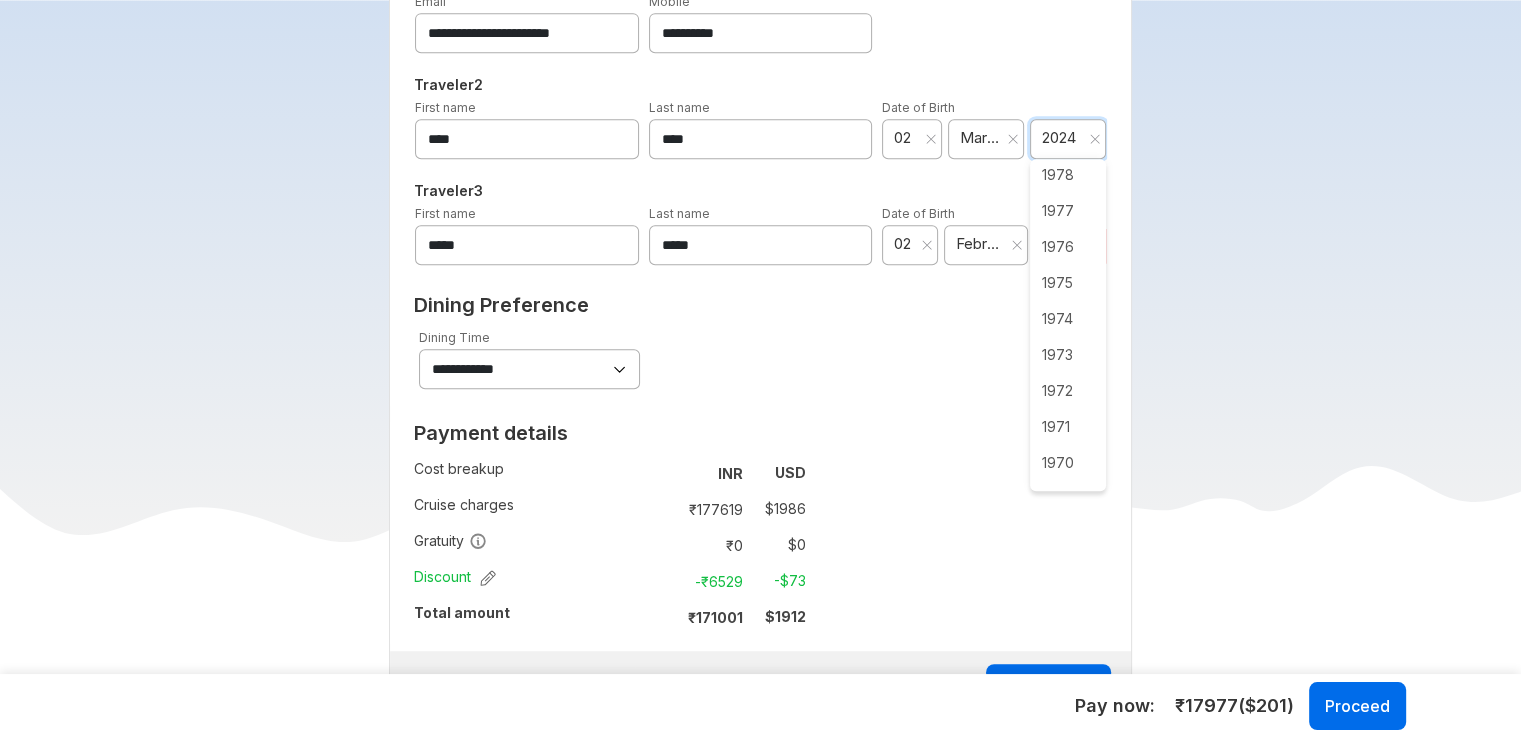drag, startPoint x: 1033, startPoint y: 395, endPoint x: 1048, endPoint y: 380, distance: 21.213203 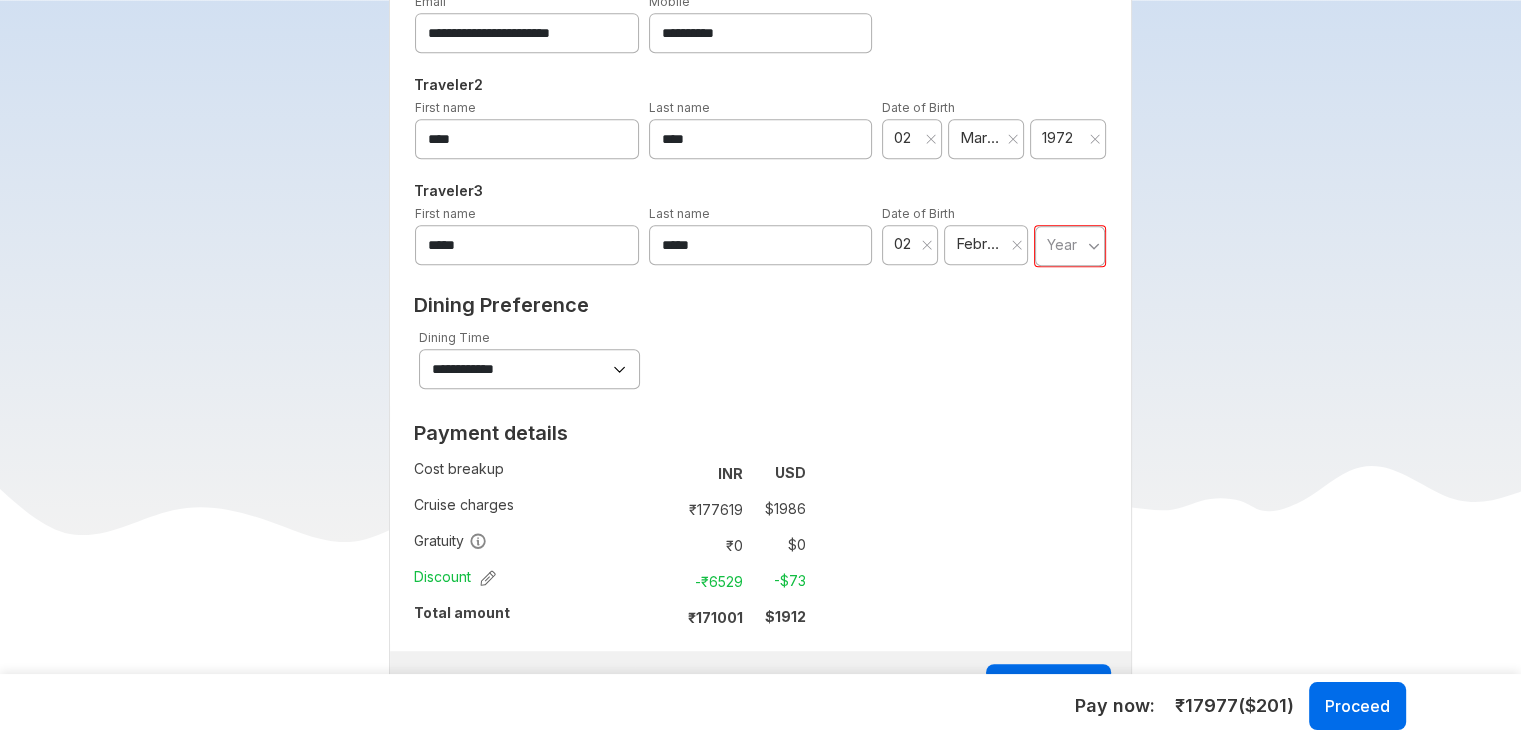 drag, startPoint x: 1053, startPoint y: 241, endPoint x: 1065, endPoint y: 261, distance: 23.323807 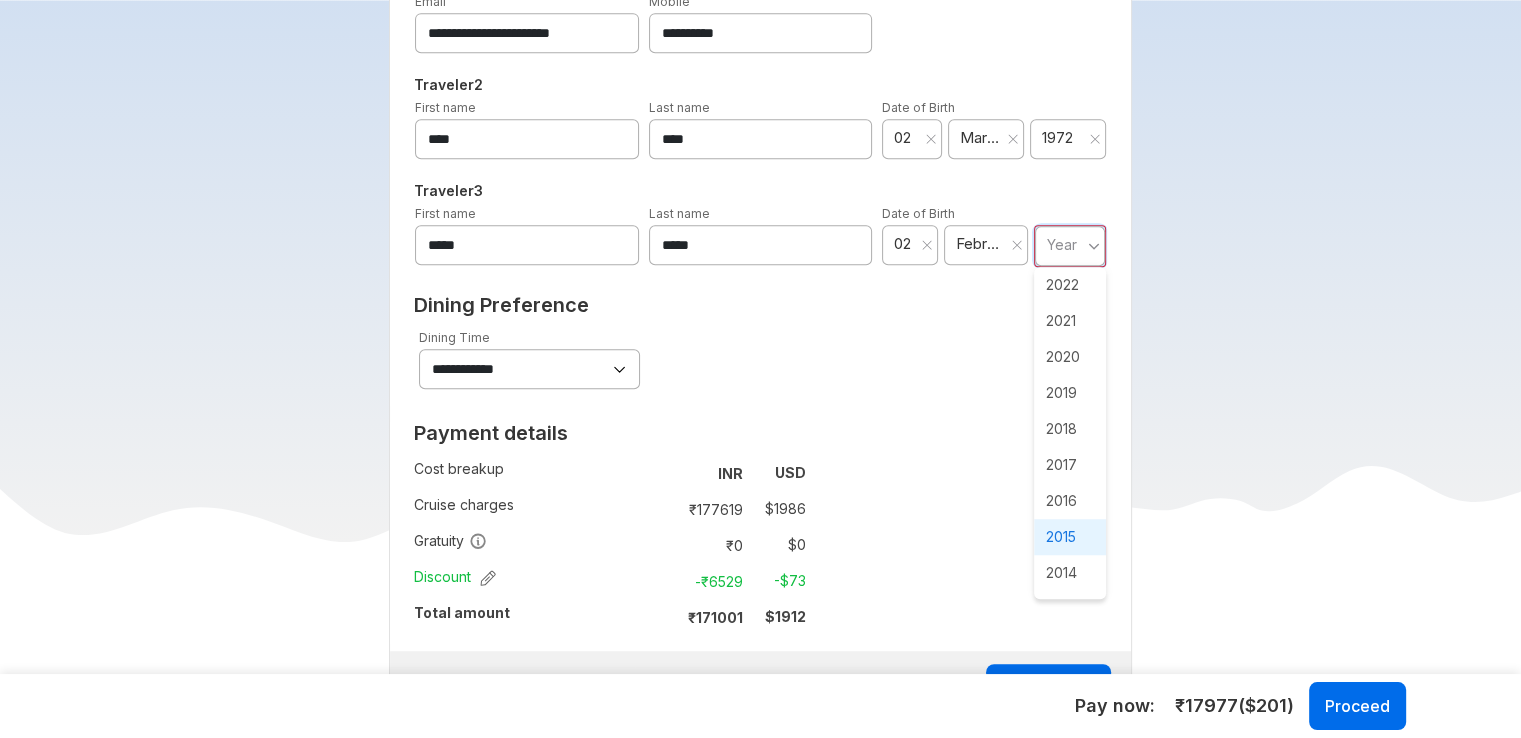 scroll, scrollTop: 200, scrollLeft: 0, axis: vertical 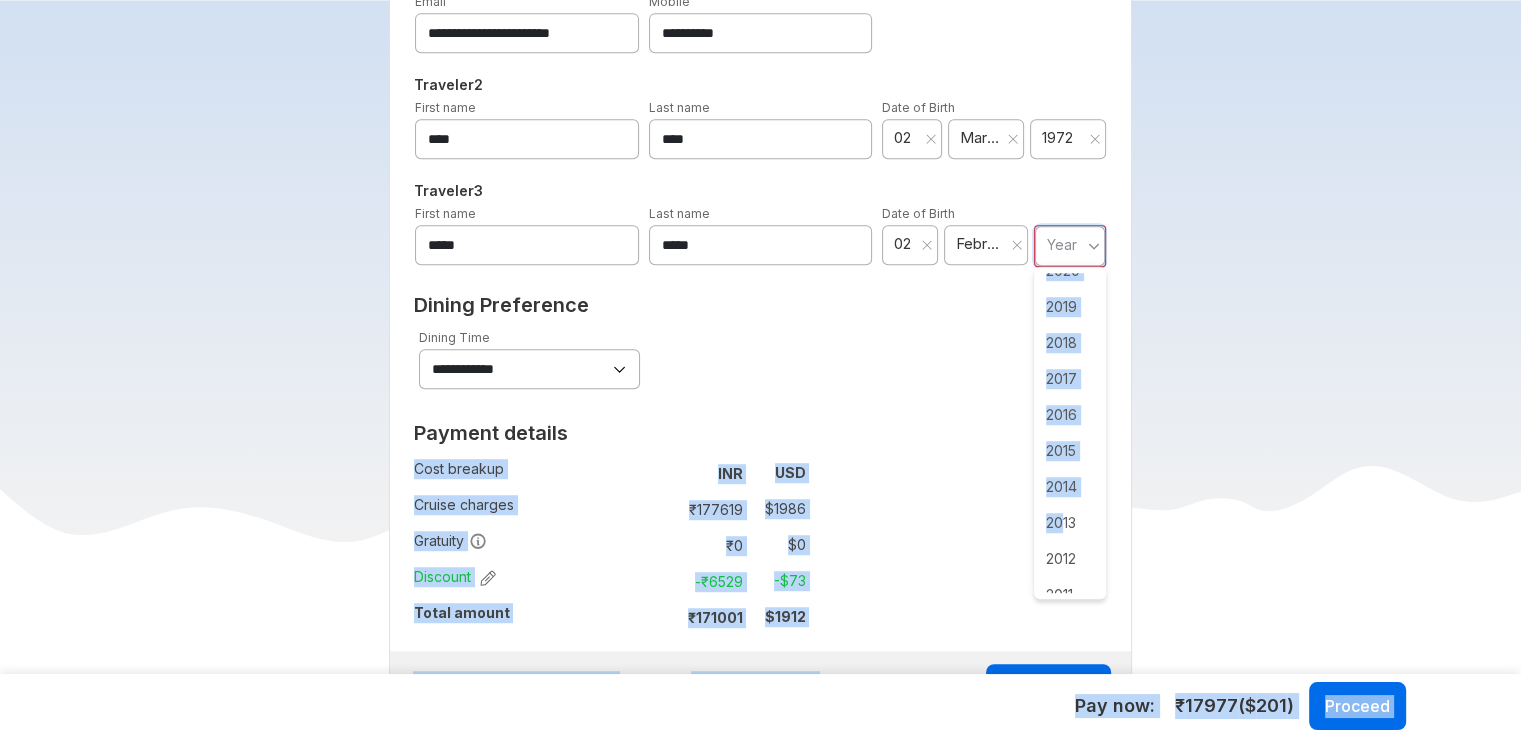 drag, startPoint x: 1064, startPoint y: 529, endPoint x: 908, endPoint y: 502, distance: 158.31929 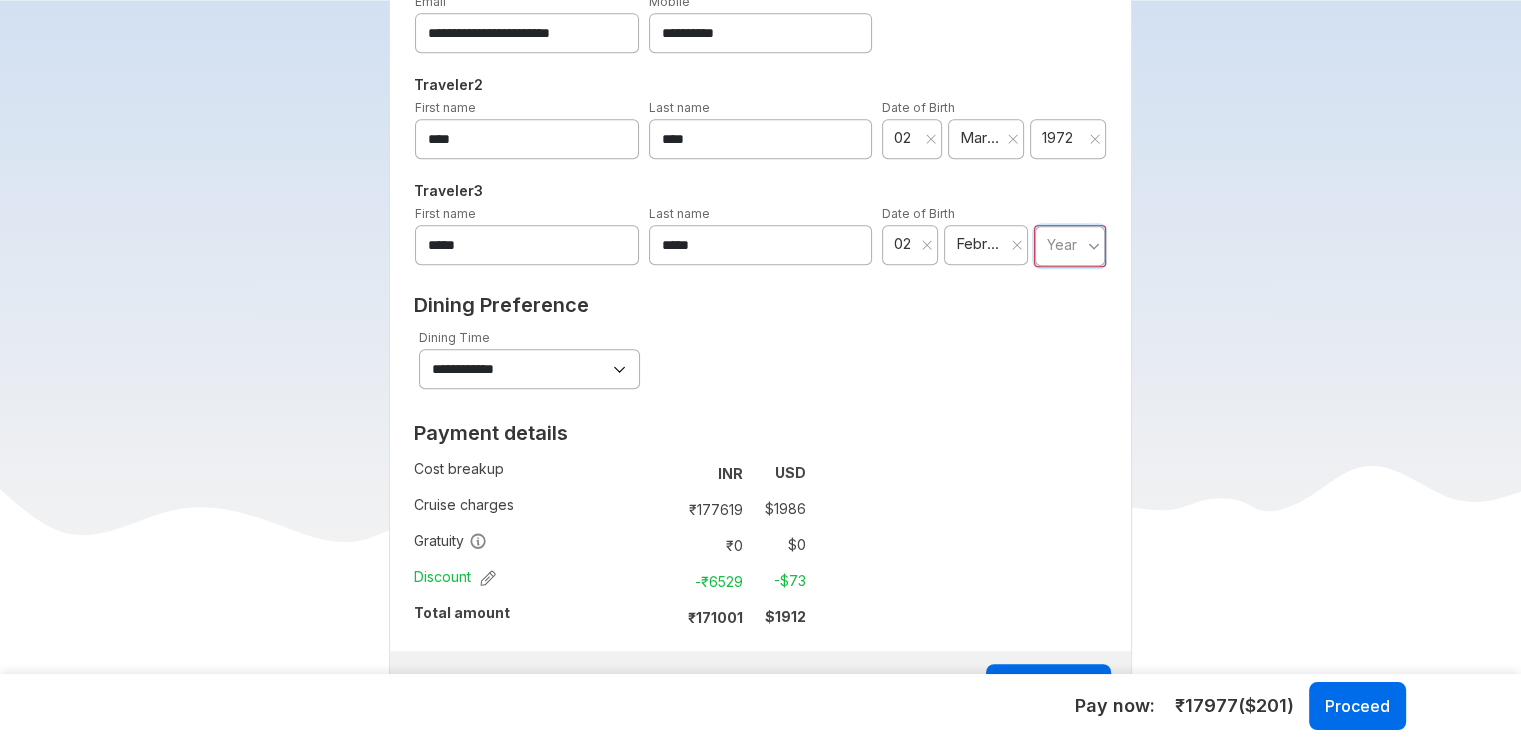 drag, startPoint x: 908, startPoint y: 502, endPoint x: 968, endPoint y: 491, distance: 61 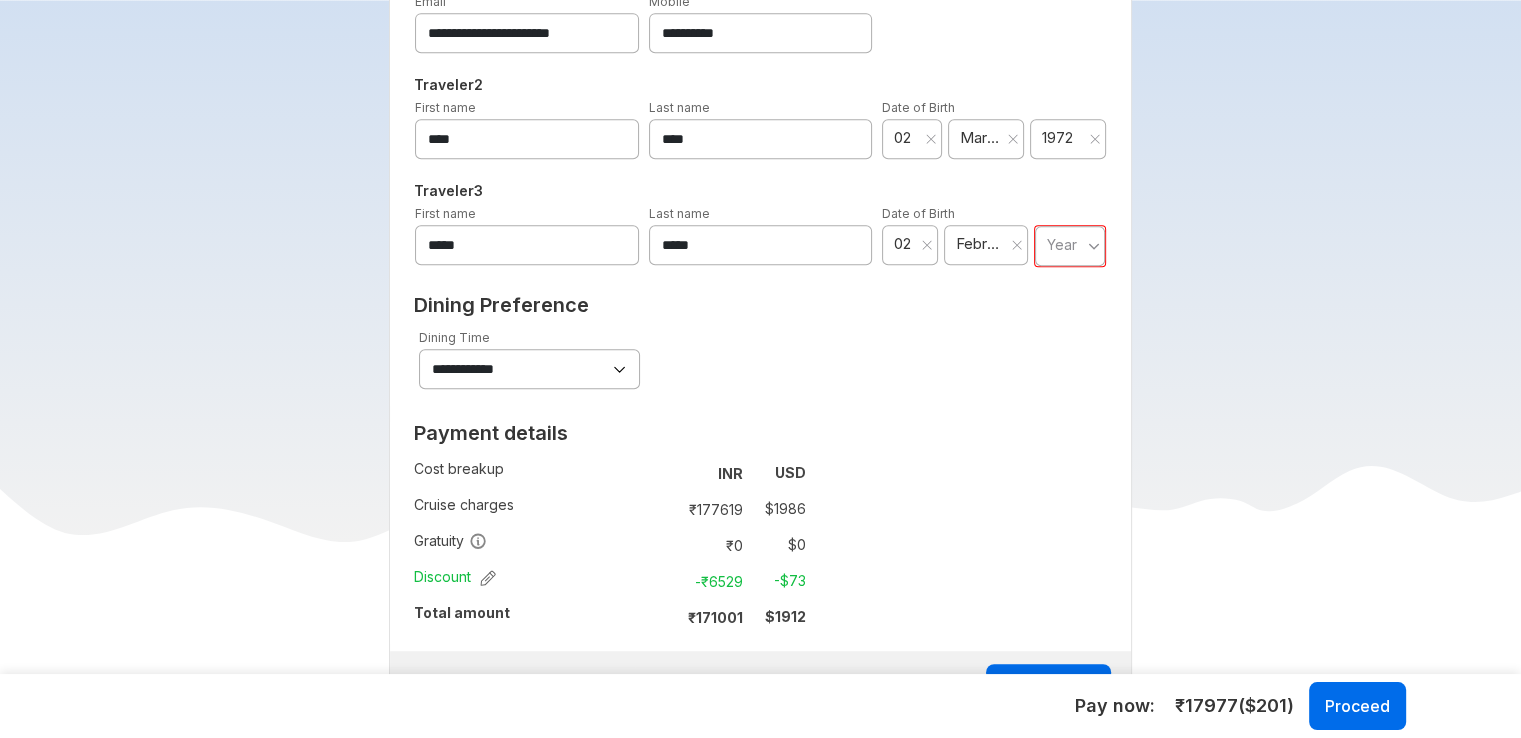 click on "Year" at bounding box center [1062, 244] 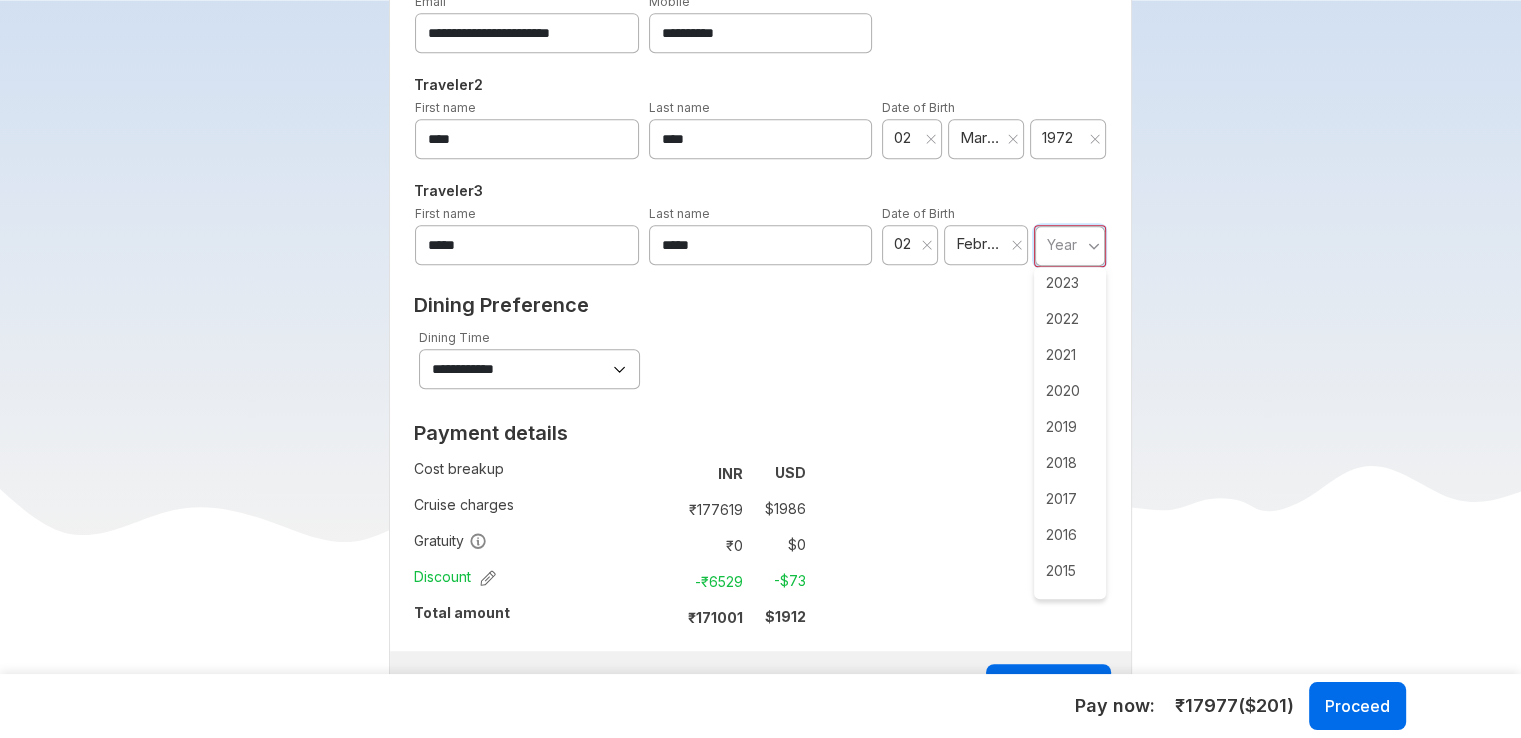 scroll, scrollTop: 400, scrollLeft: 0, axis: vertical 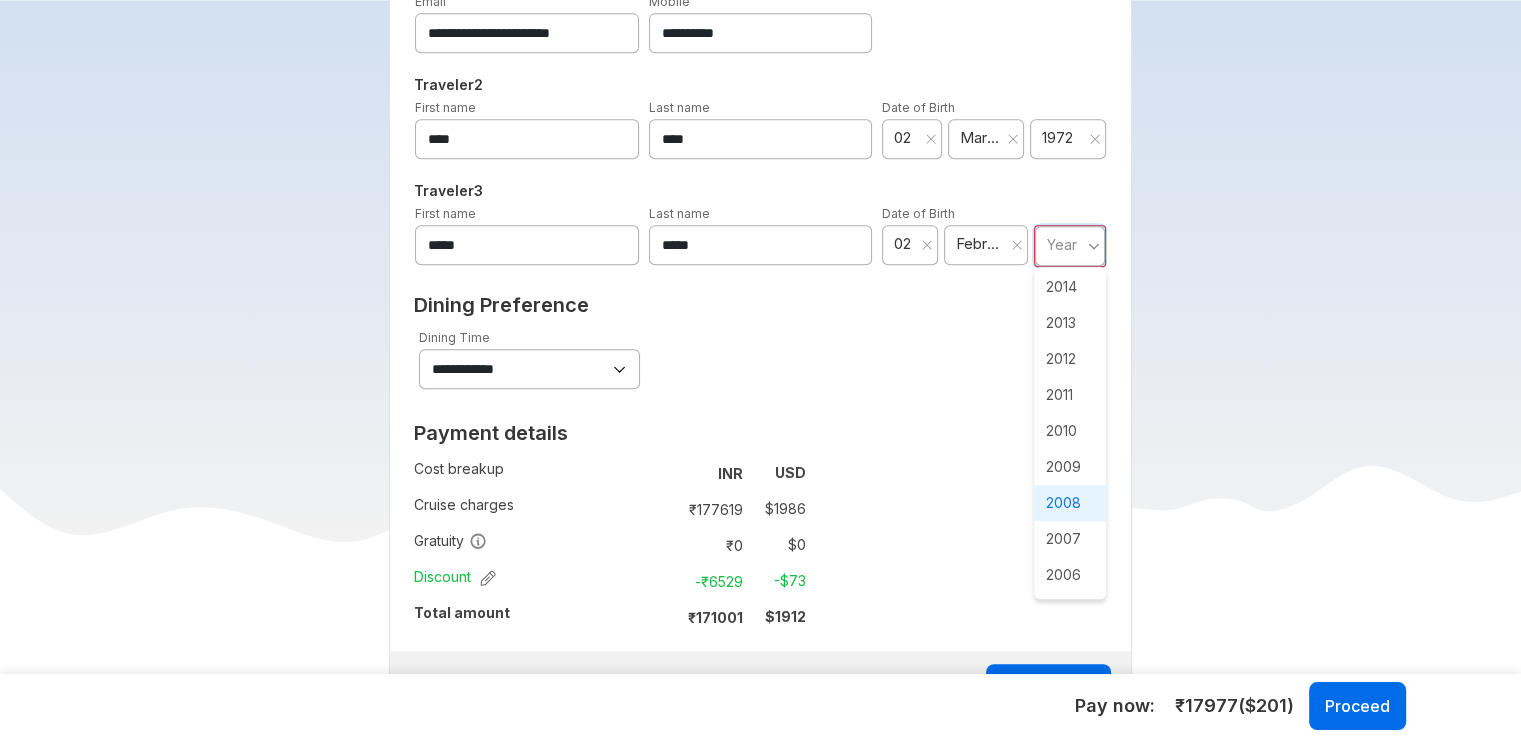click on "2008" at bounding box center (1070, 503) 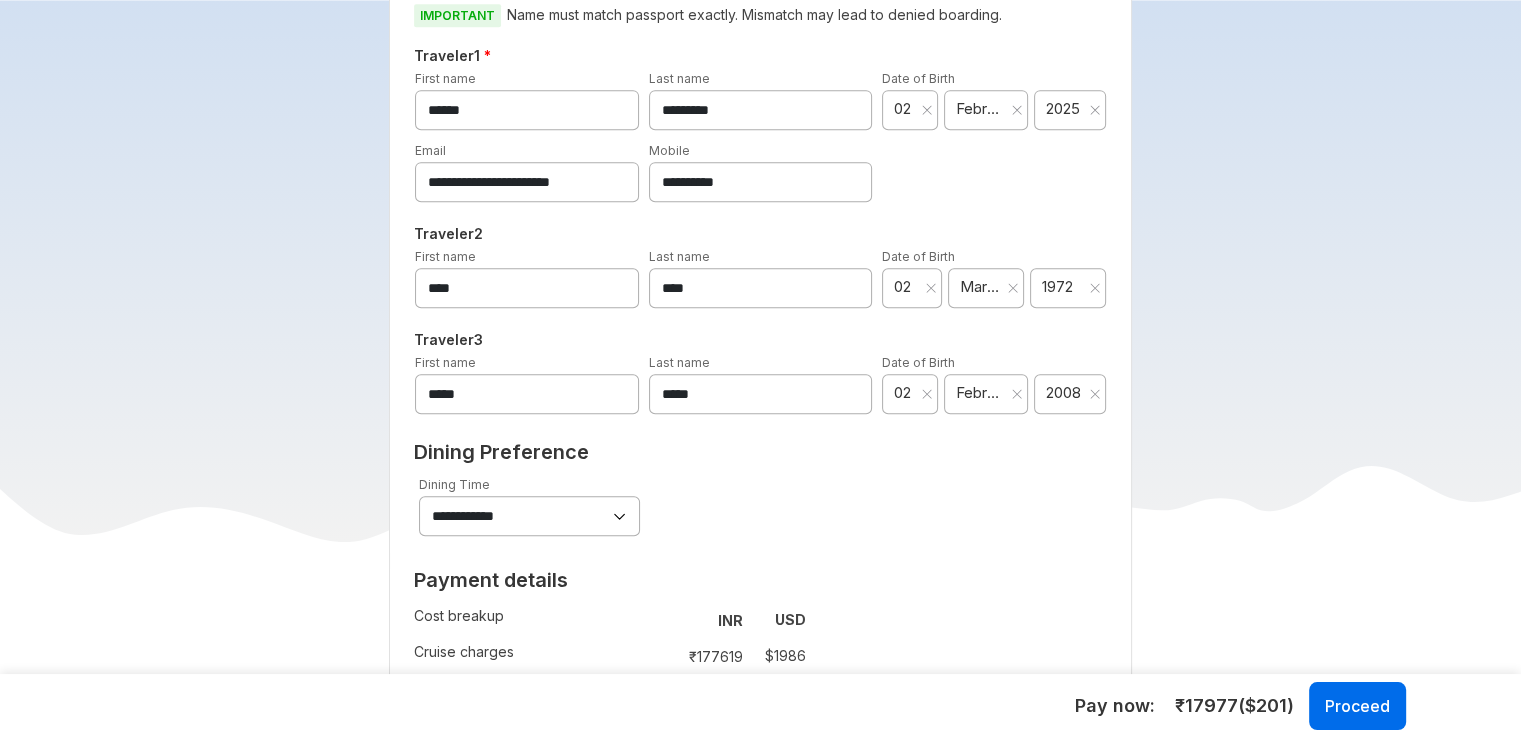 scroll, scrollTop: 800, scrollLeft: 0, axis: vertical 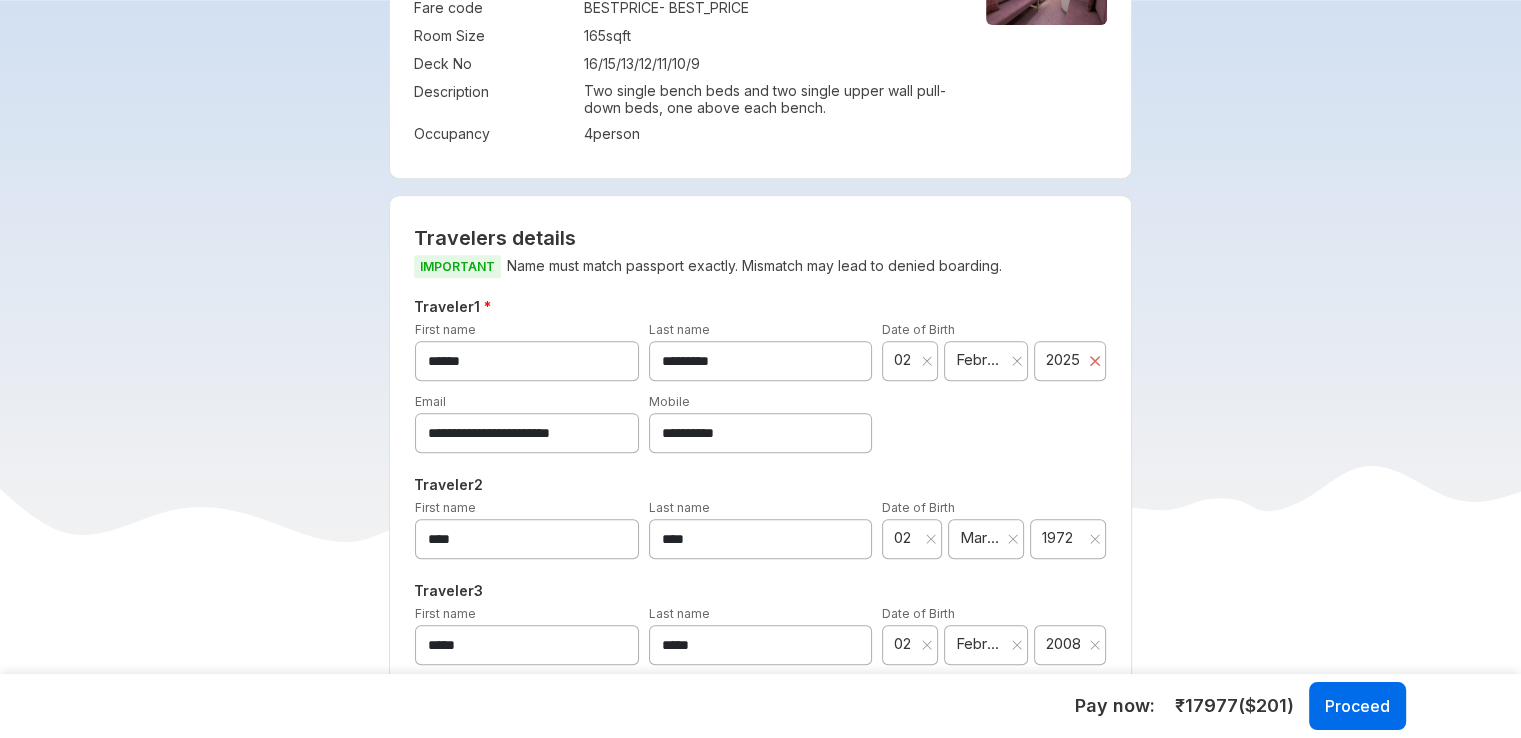 click at bounding box center (1095, 361) 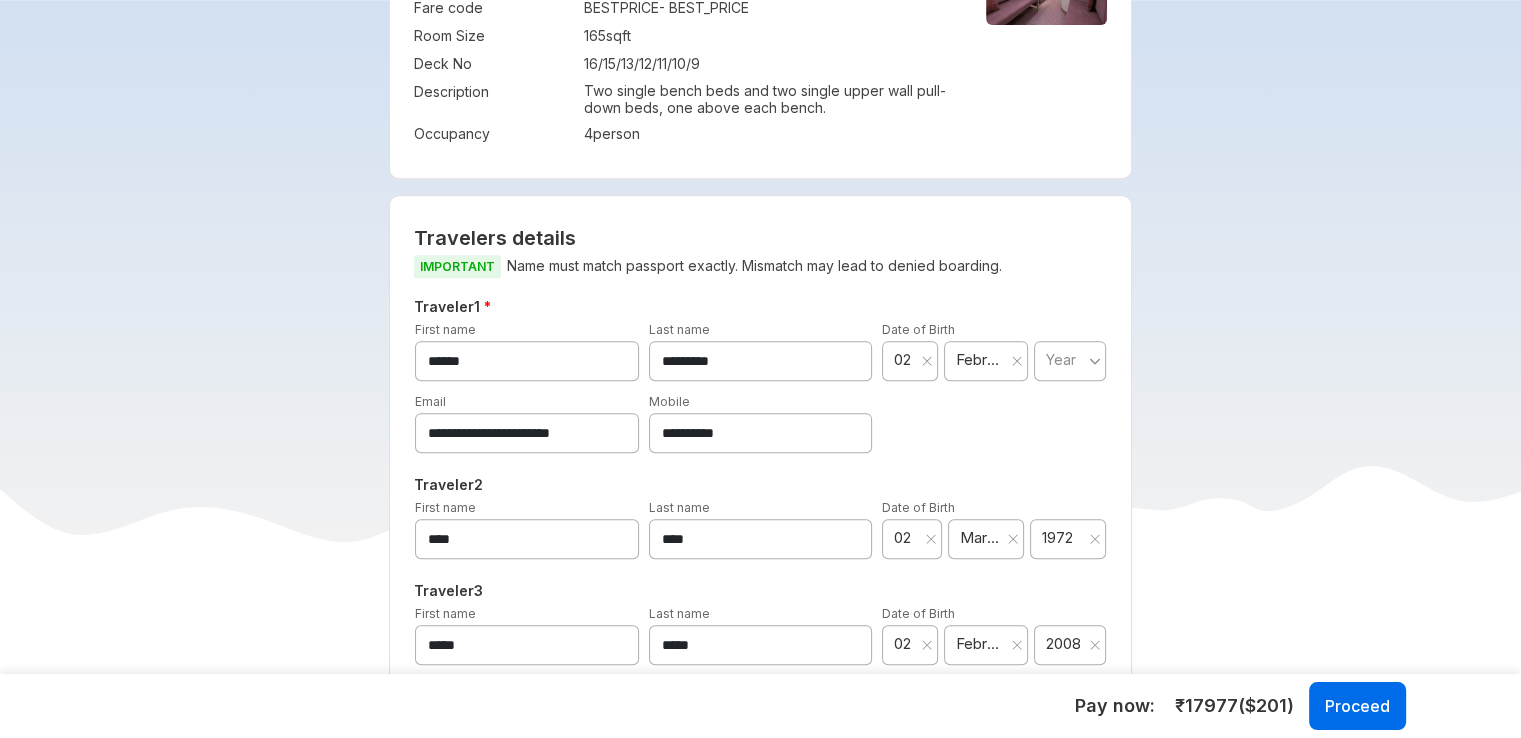 click on "Year" at bounding box center [1061, 359] 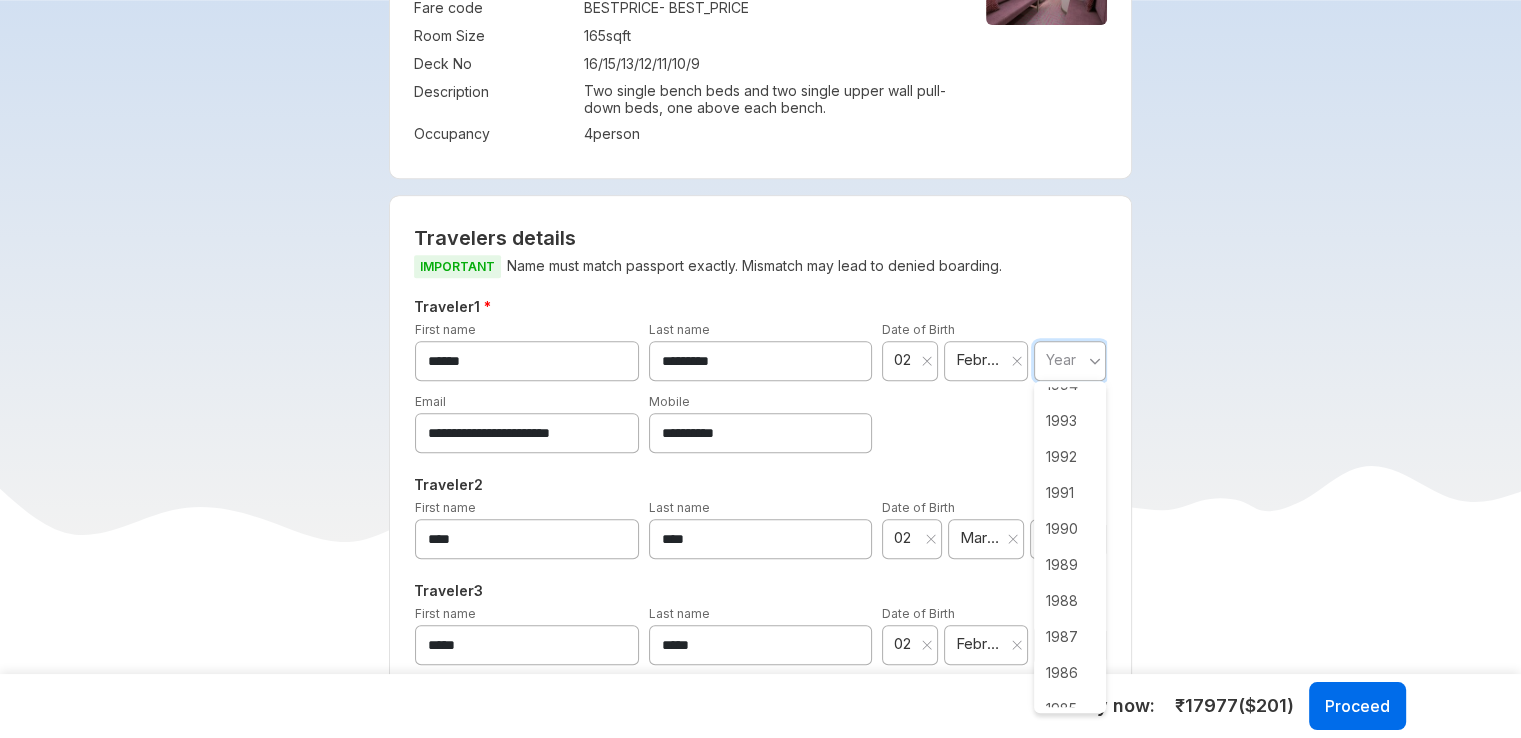 scroll, scrollTop: 1500, scrollLeft: 0, axis: vertical 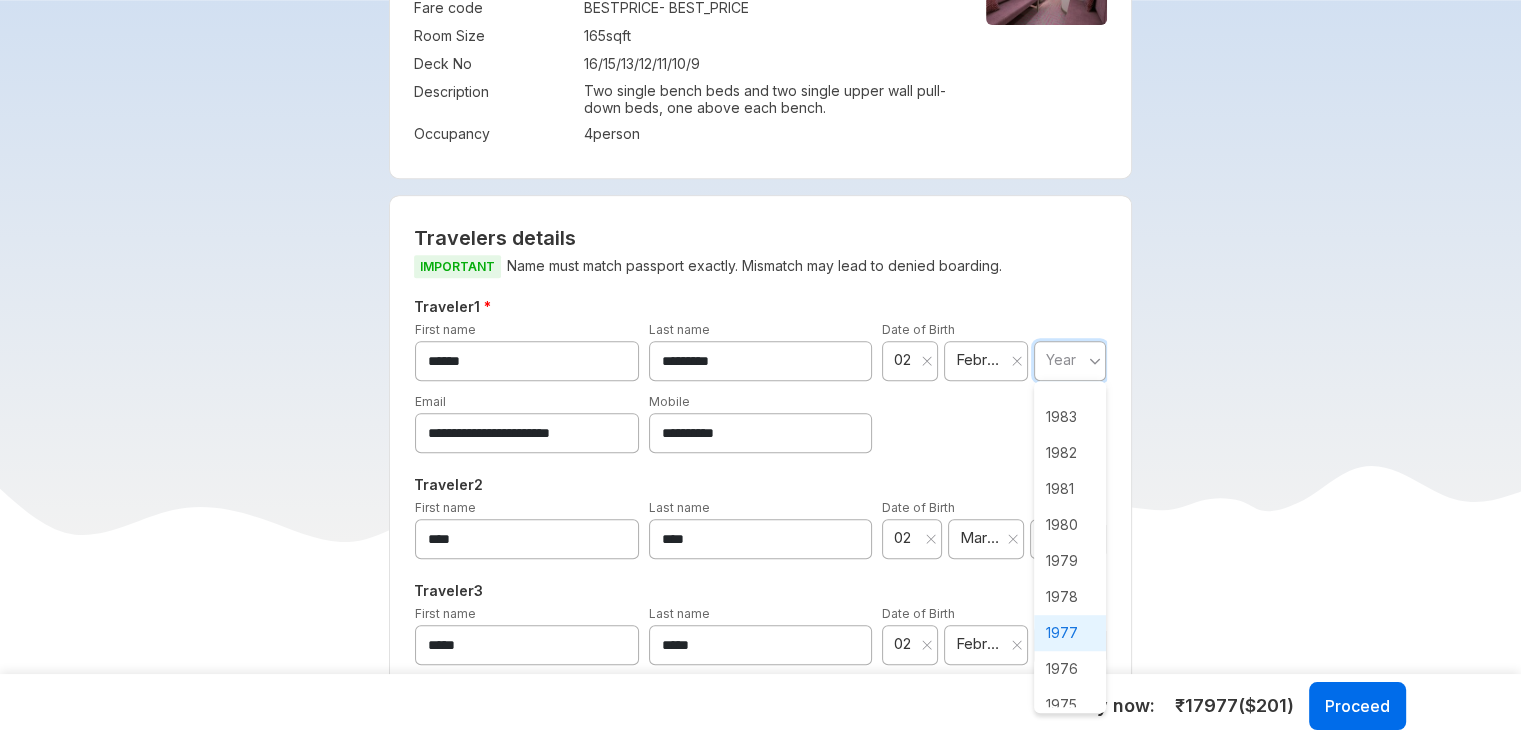 click on "1977" at bounding box center [1070, 633] 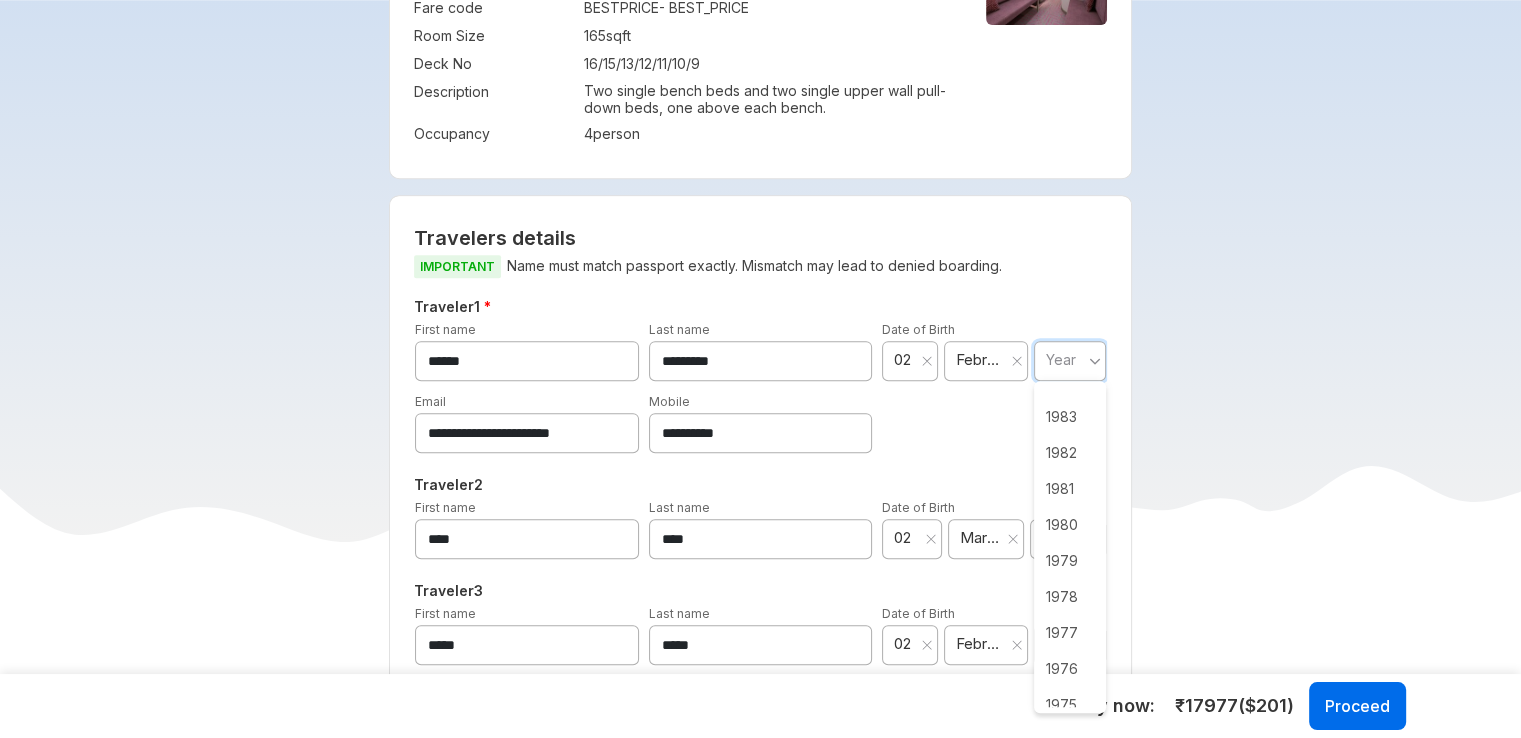 type on "****" 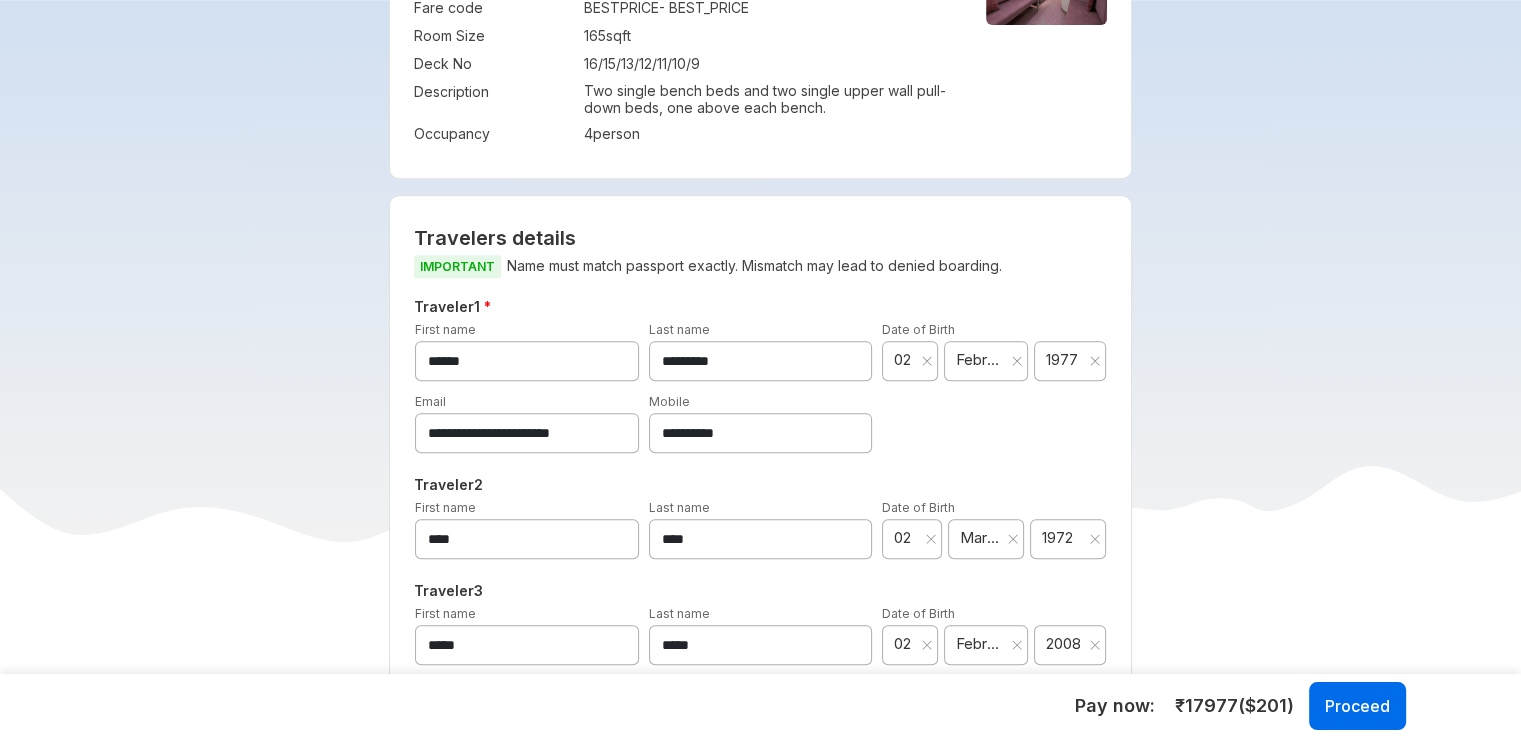 click on "**********" at bounding box center (760, 422) 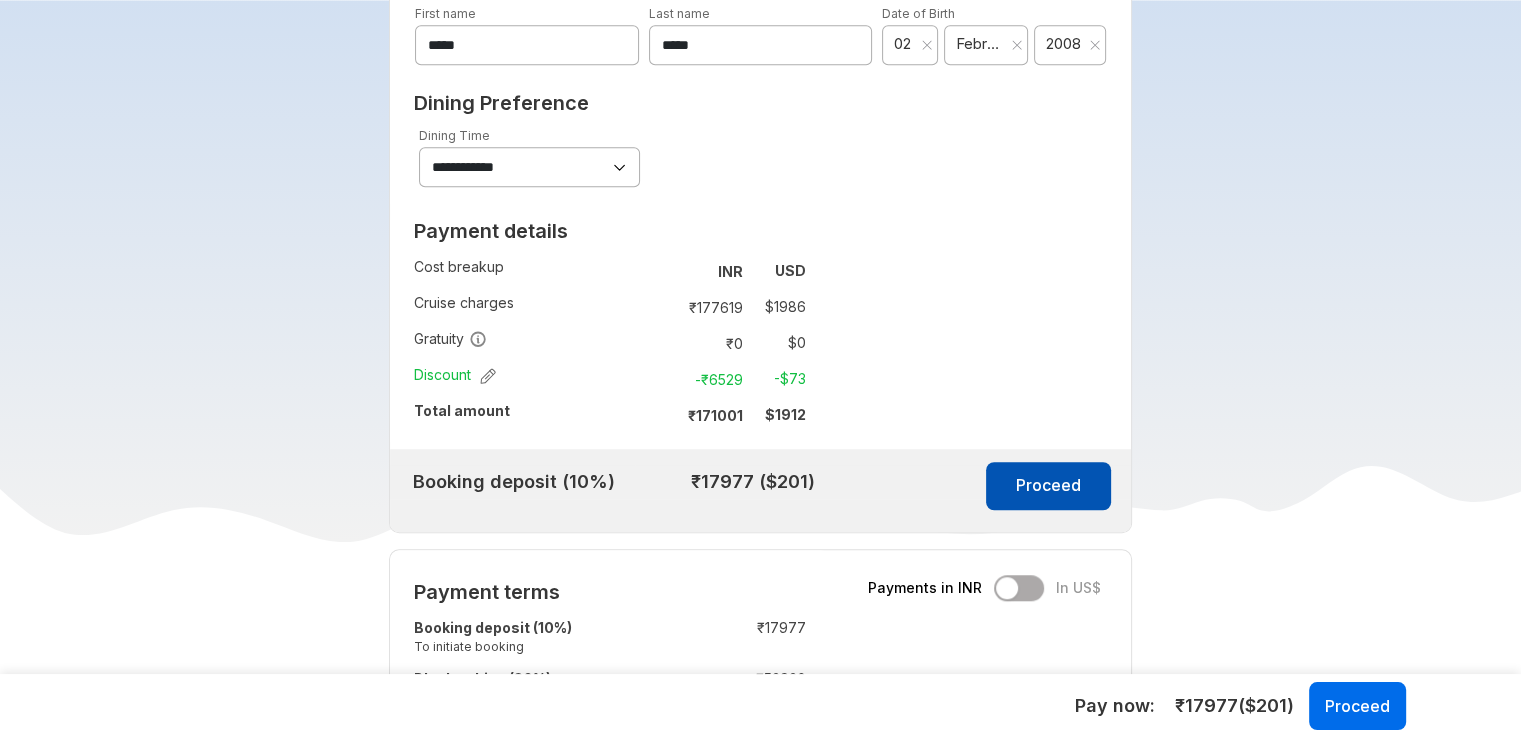 click on "Proceed" at bounding box center [1048, 486] 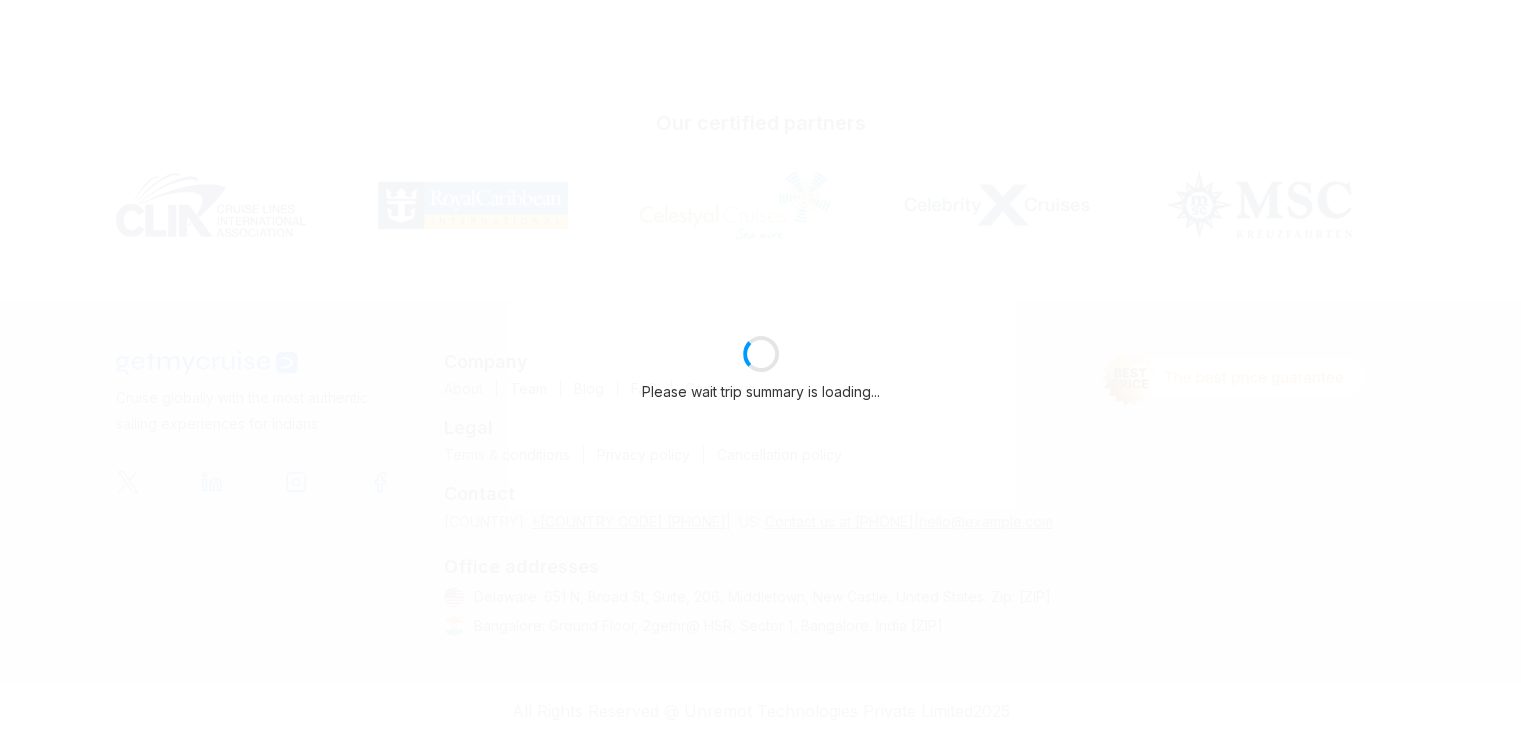 select on "**" 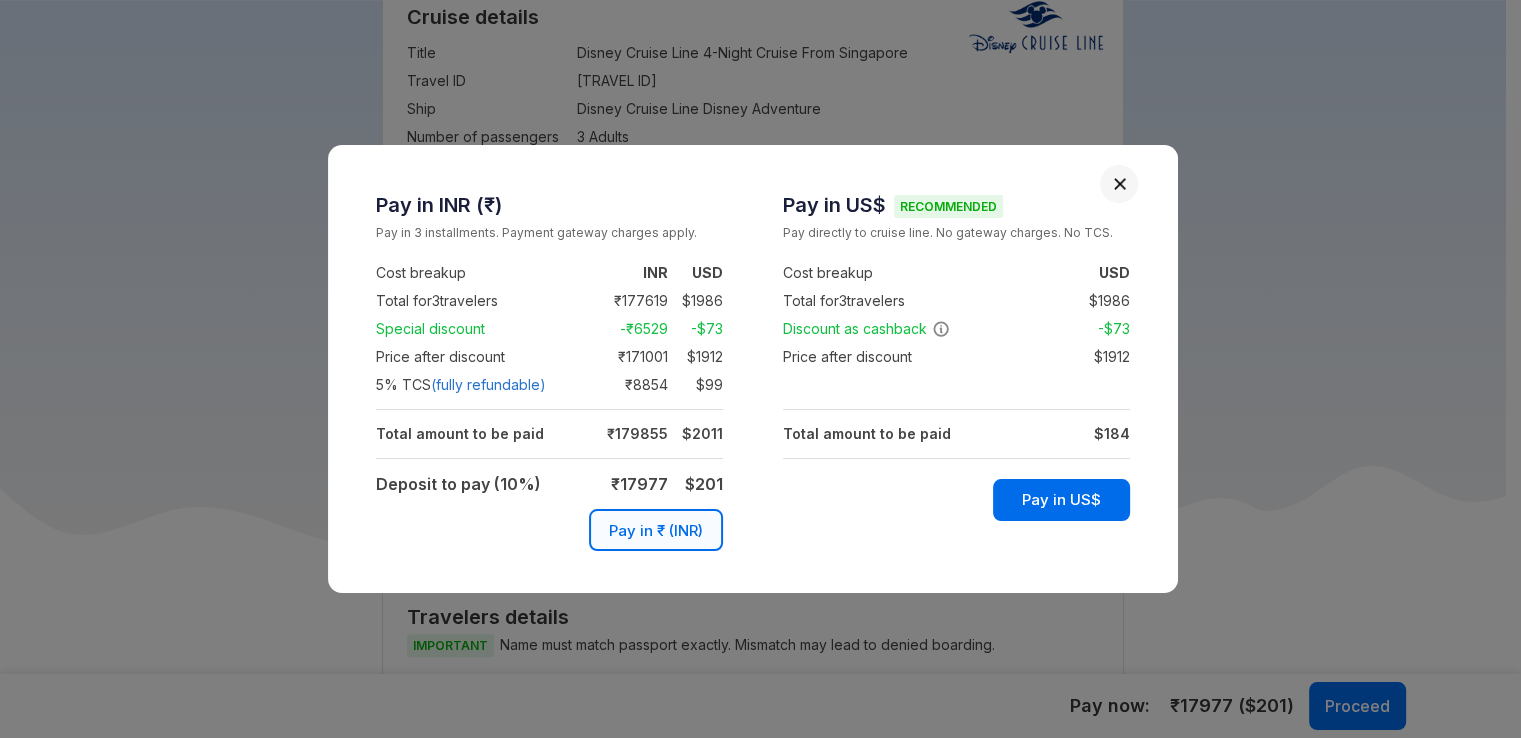 scroll, scrollTop: 1400, scrollLeft: 0, axis: vertical 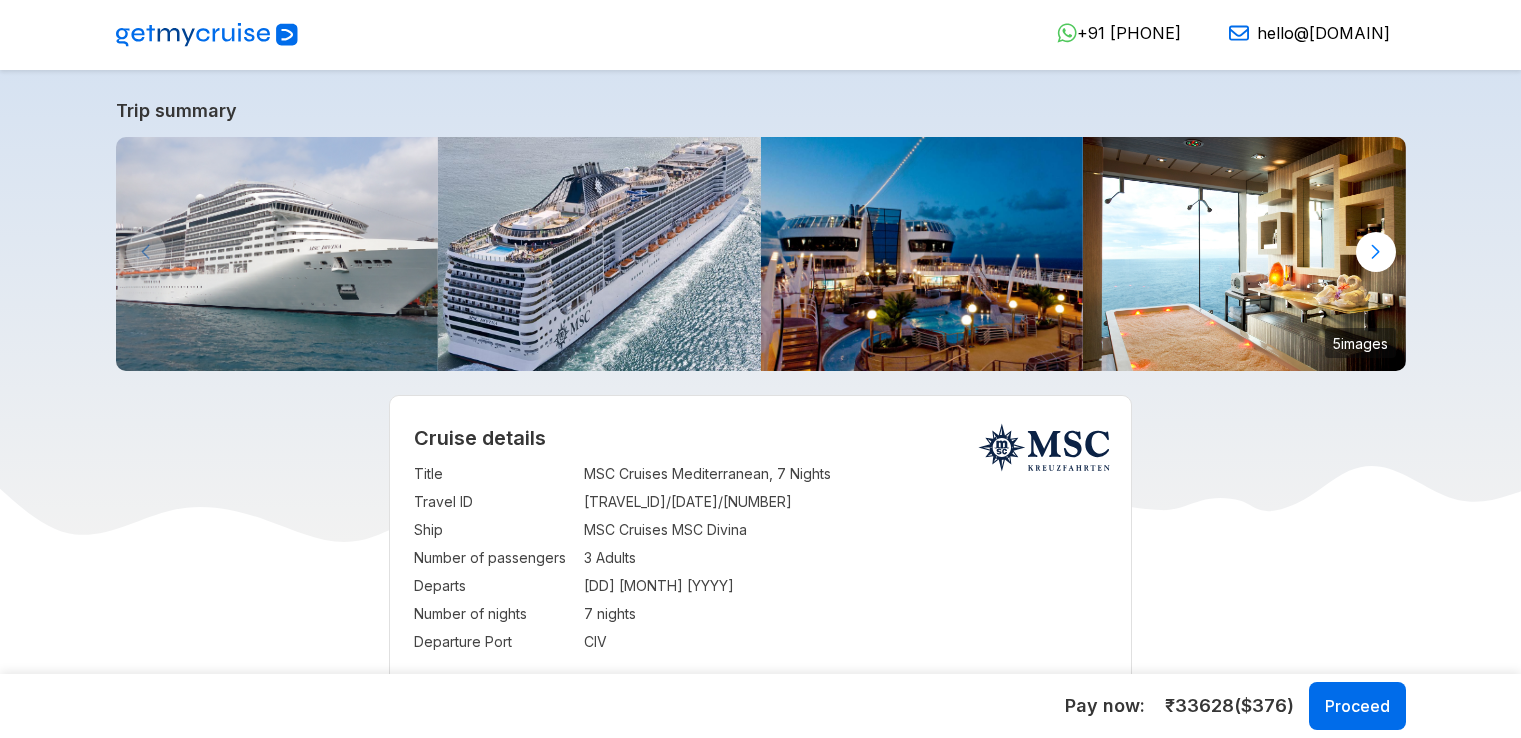 select on "**" 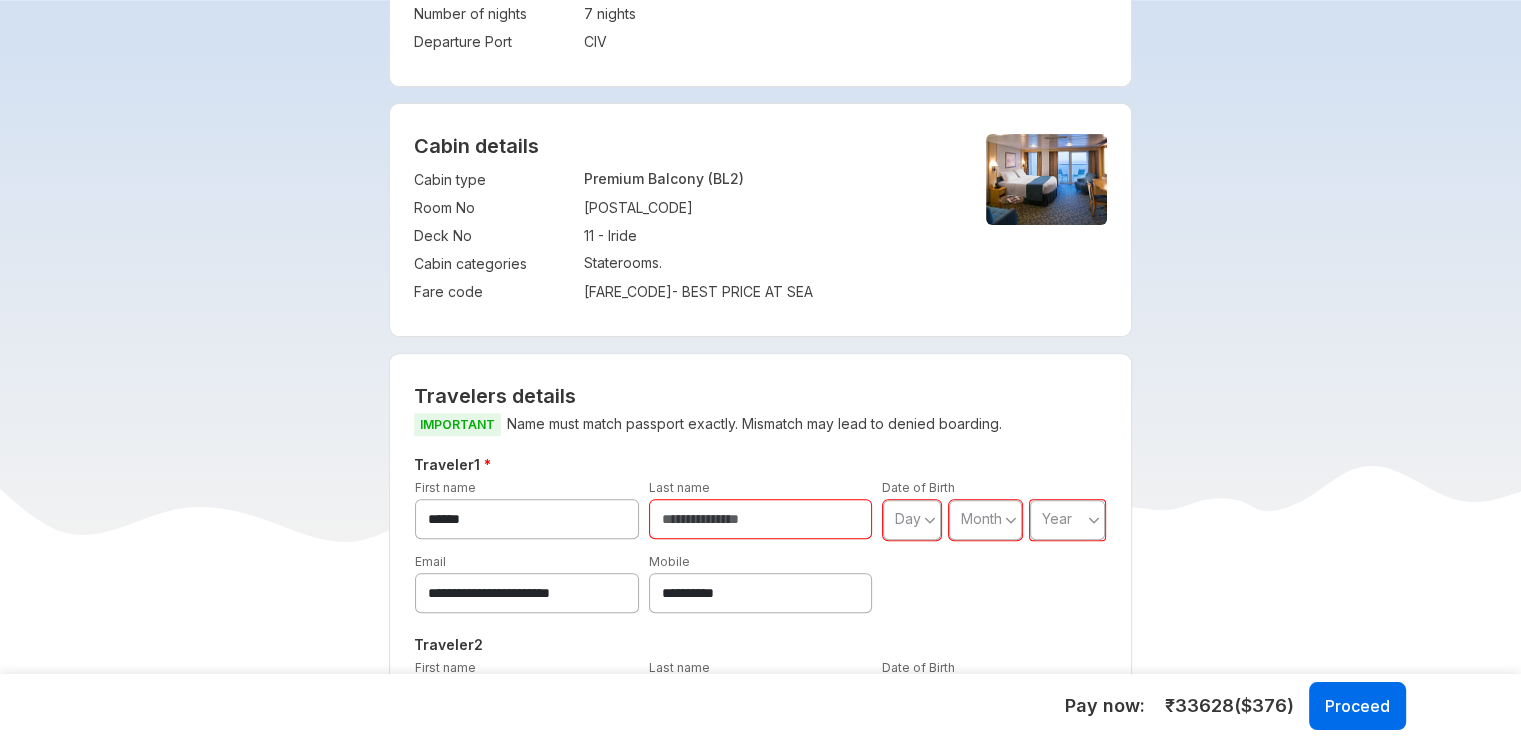scroll, scrollTop: 0, scrollLeft: 0, axis: both 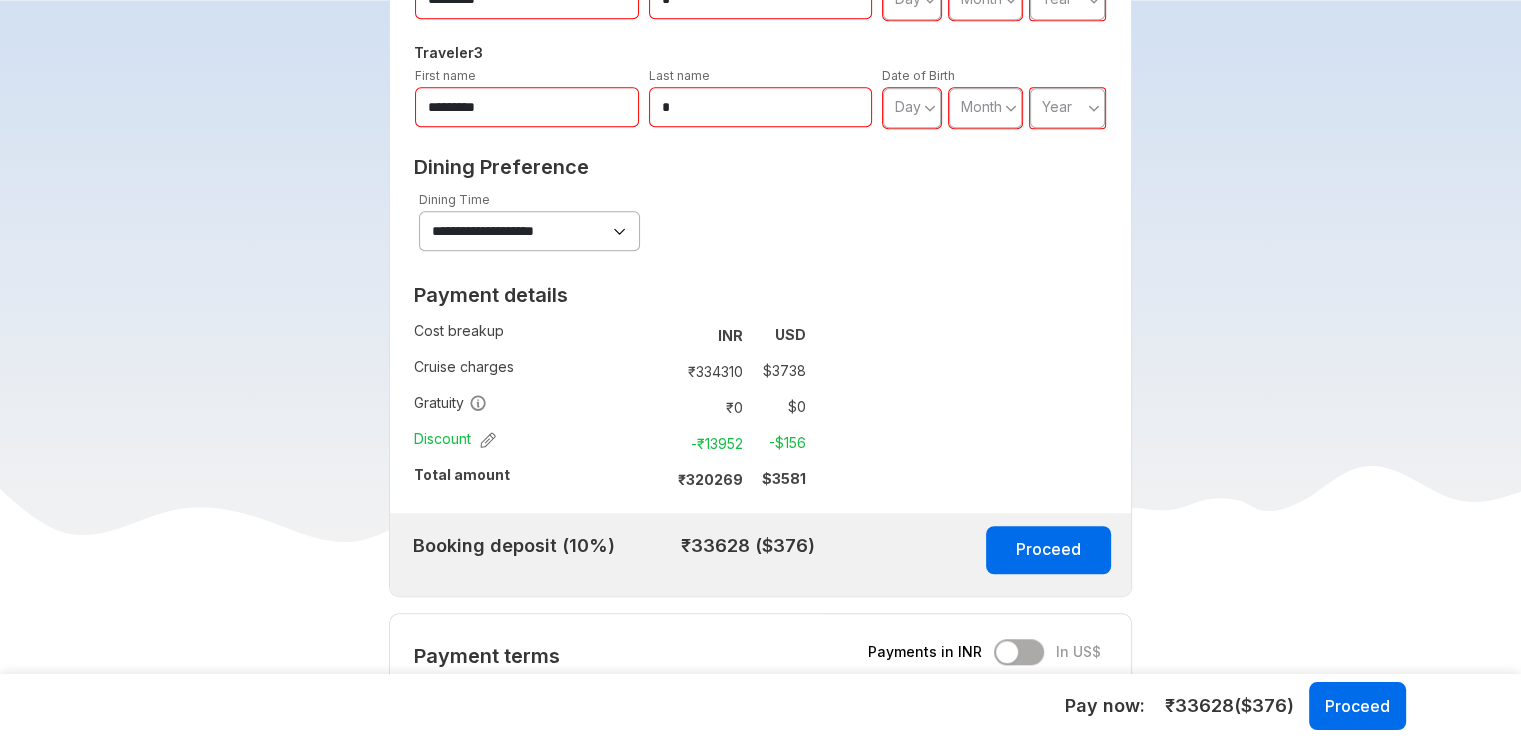 click on "**********" at bounding box center (760, 1892) 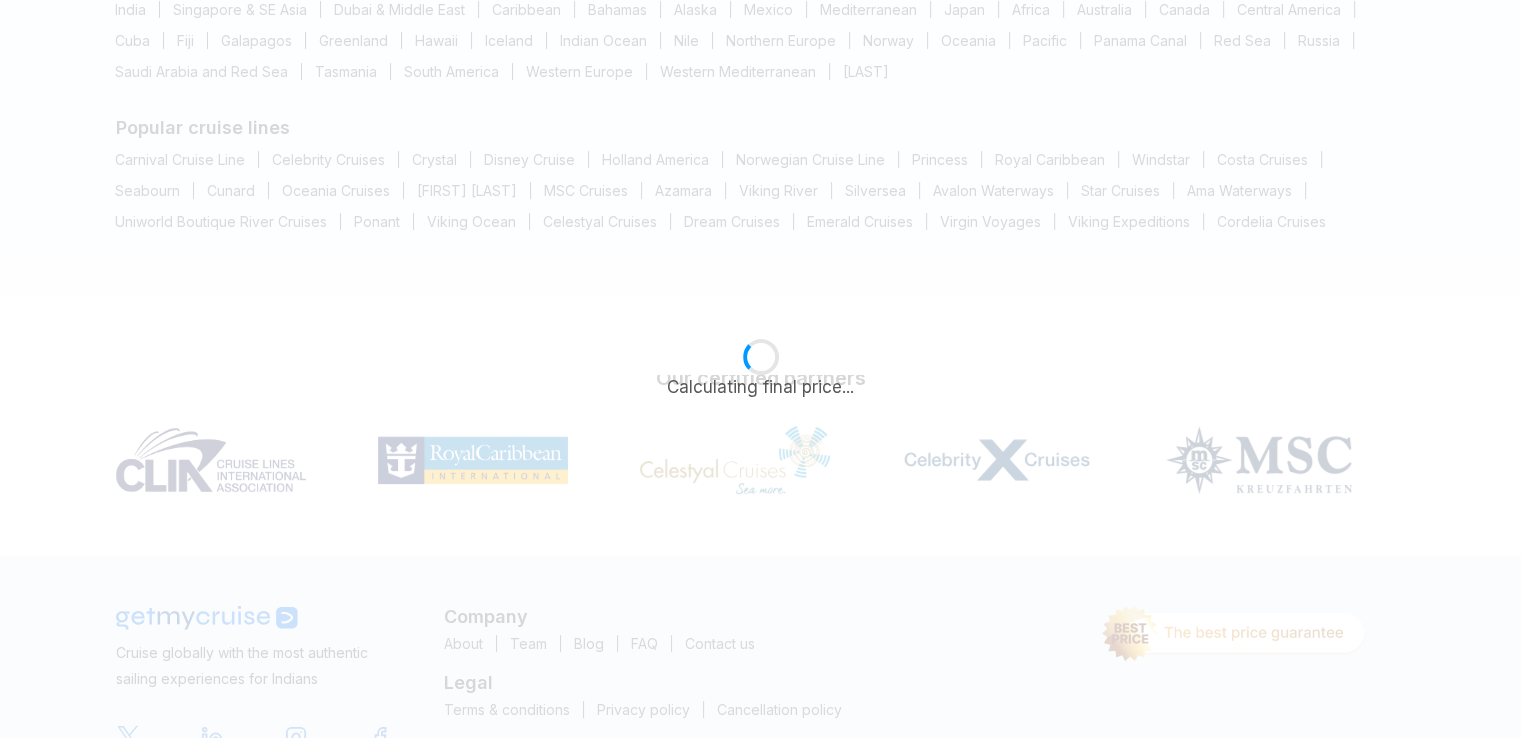 scroll, scrollTop: 0, scrollLeft: 0, axis: both 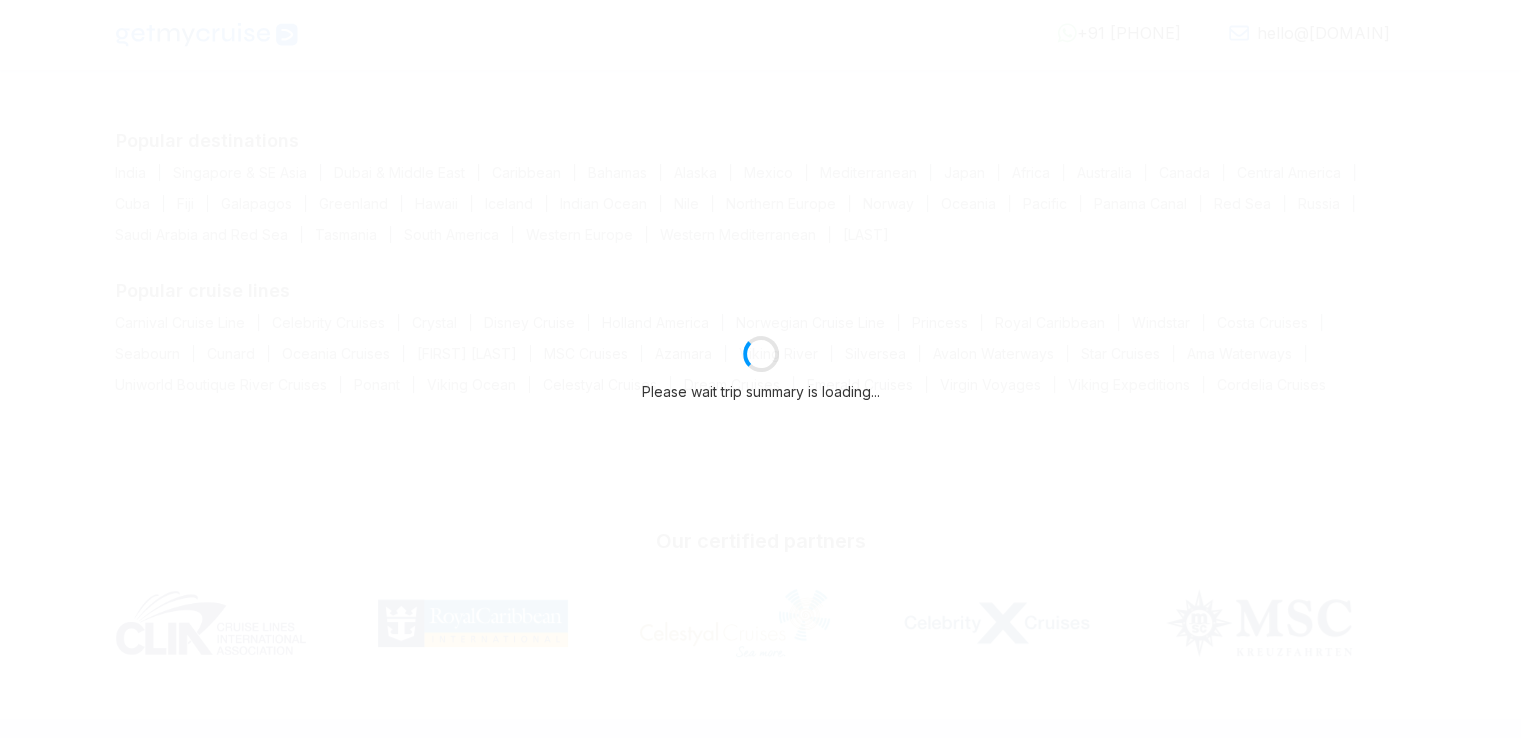 select on "**" 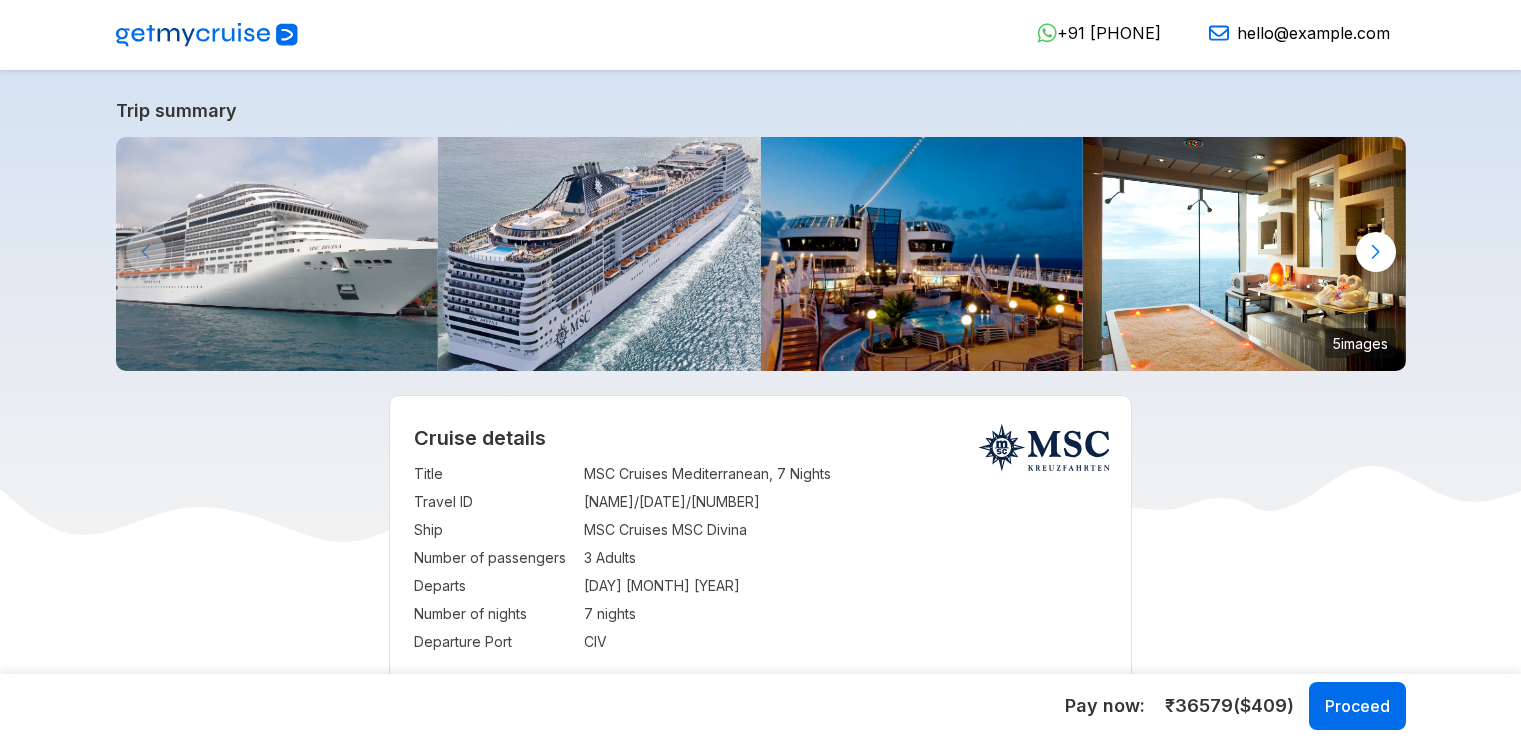 select on "**" 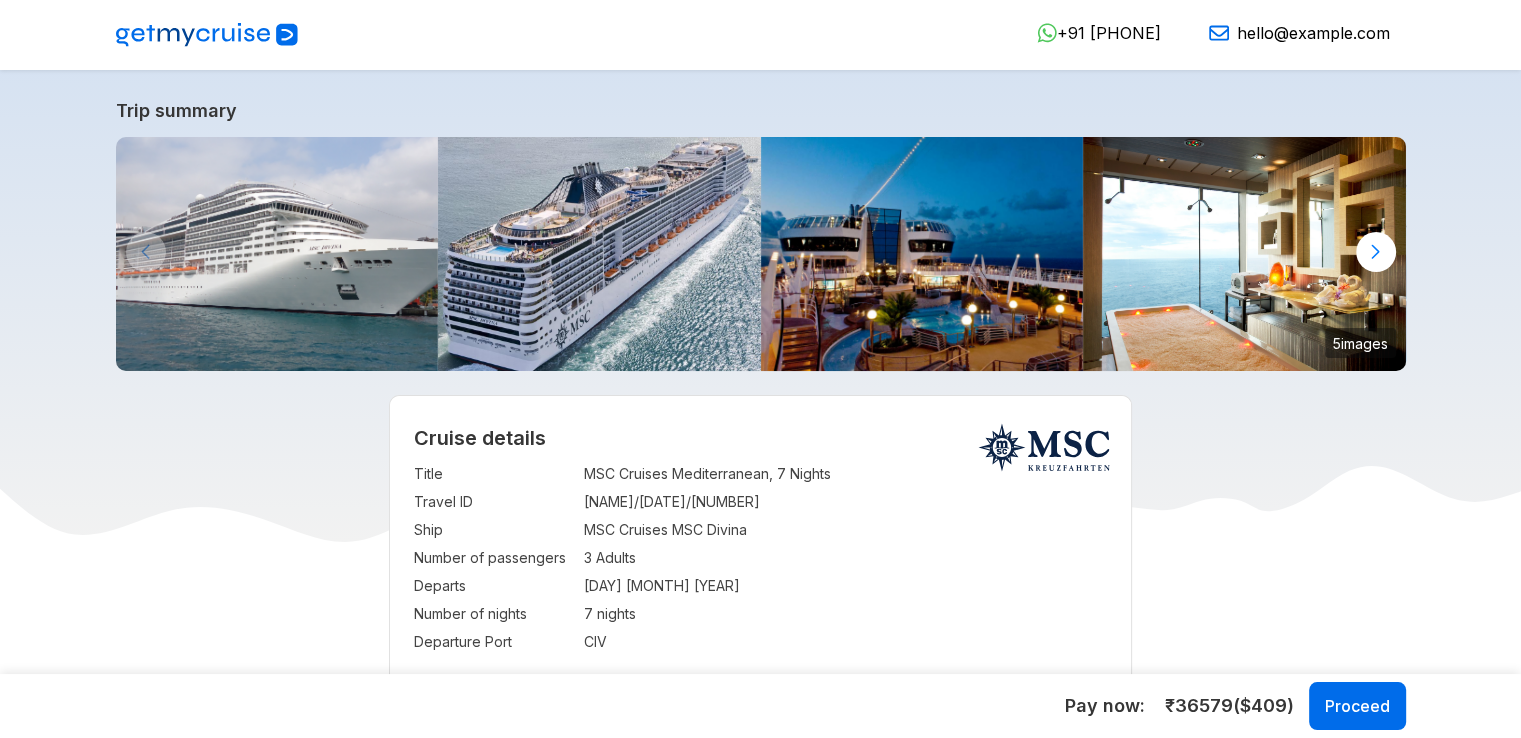 scroll, scrollTop: 0, scrollLeft: 0, axis: both 